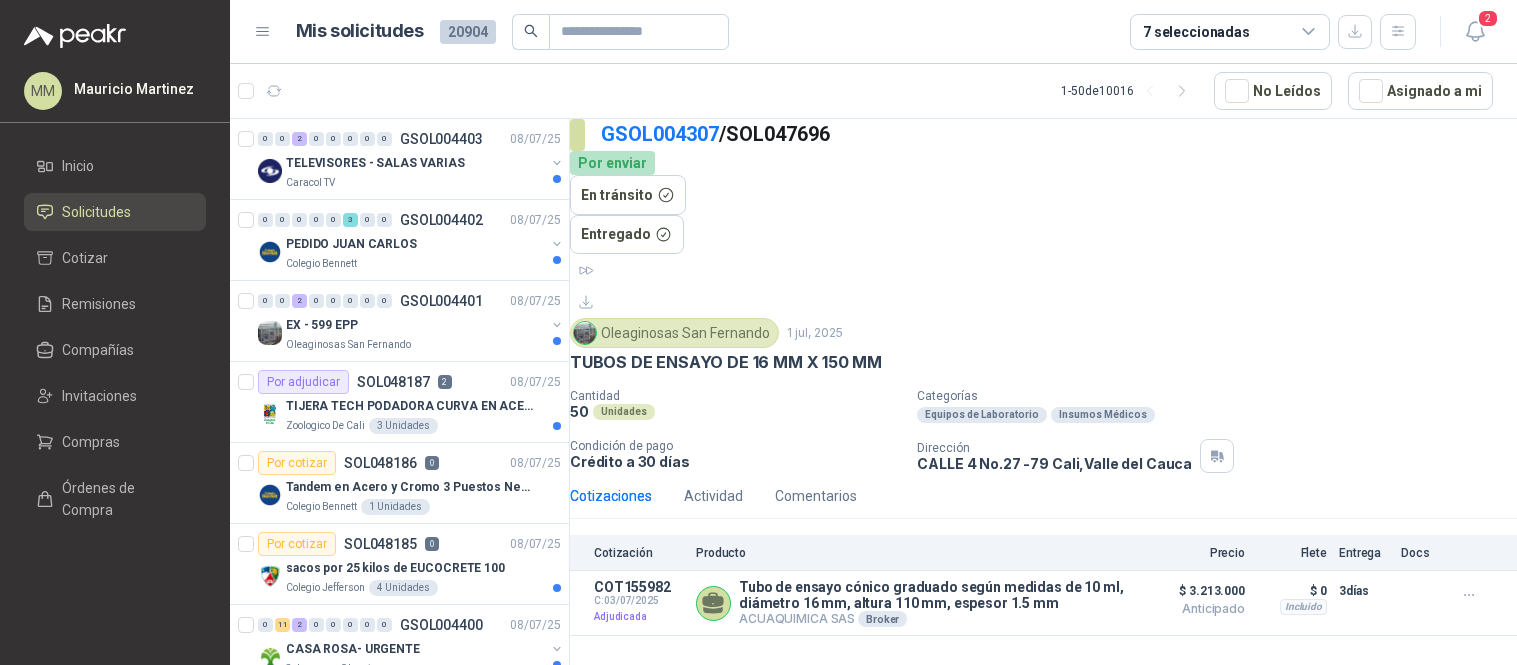 scroll, scrollTop: 0, scrollLeft: 0, axis: both 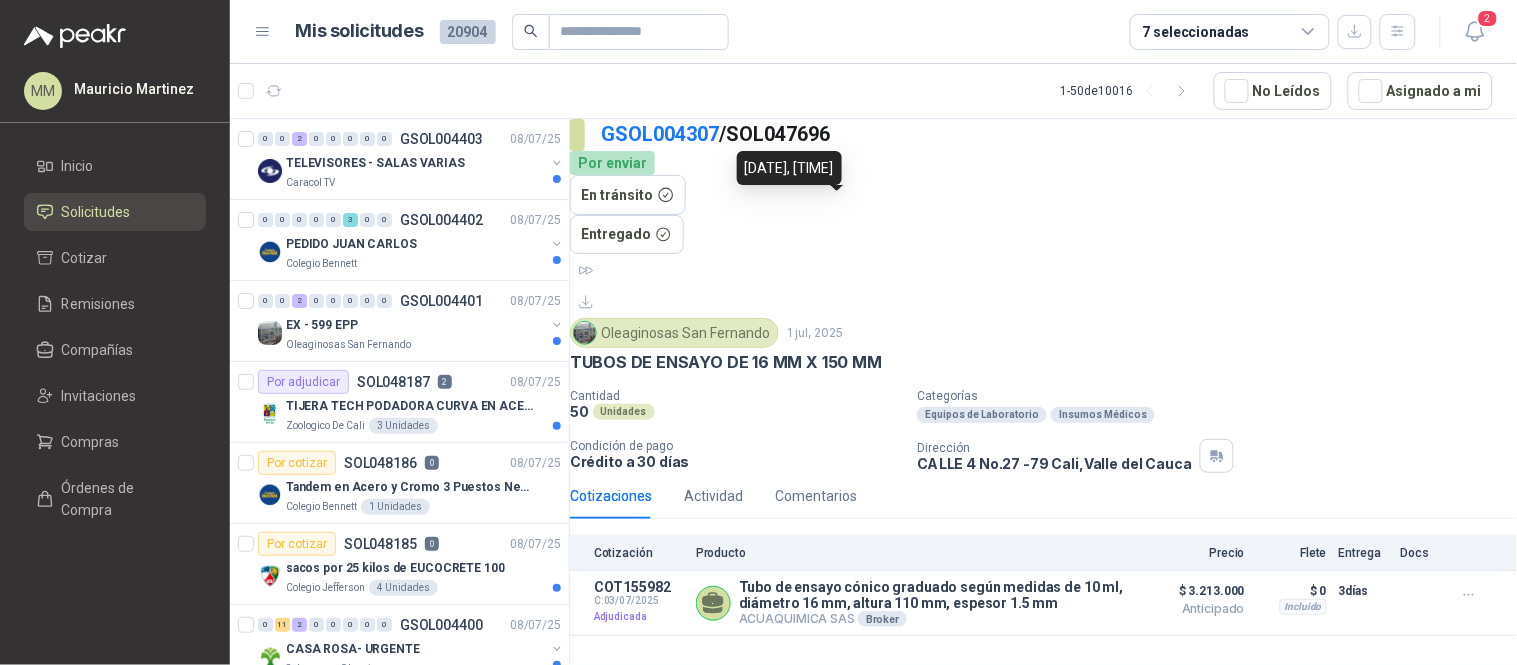 click on "GSOL004307  /  SOL047696" at bounding box center [1059, 134] 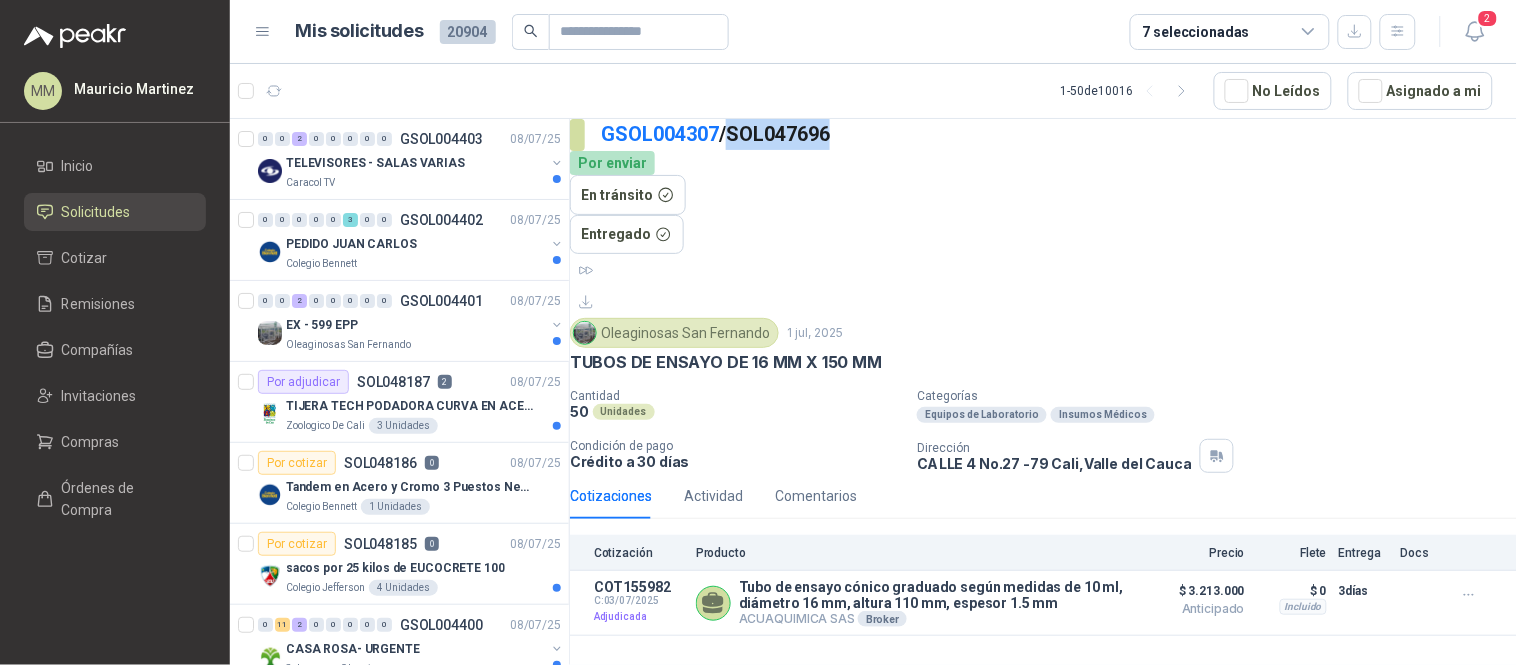 click on "GSOL004307  /  SOL047696" at bounding box center [1059, 134] 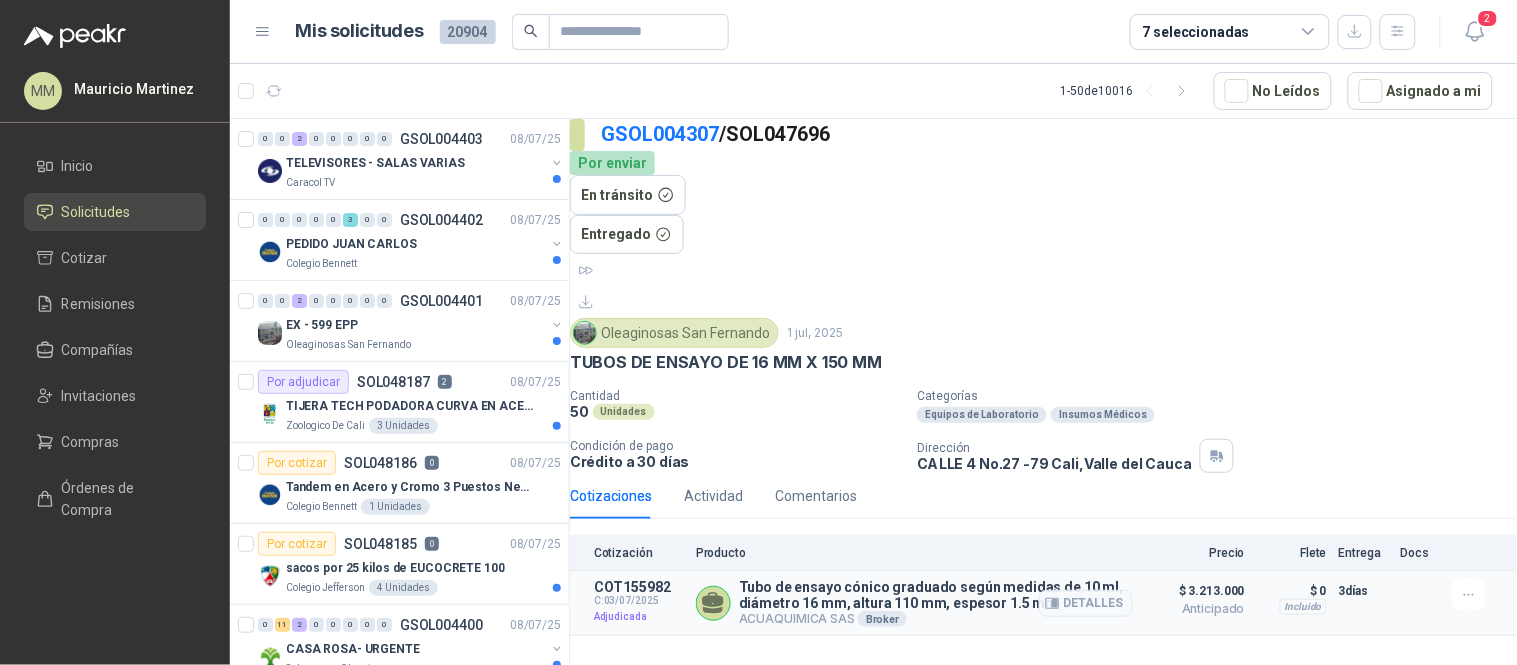 click on "Tubo de ensayo cónico graduado según medidas de 10 ml, diámetro 16 mm, altura 110 mm, espesor 1.5 mm" at bounding box center [936, 595] 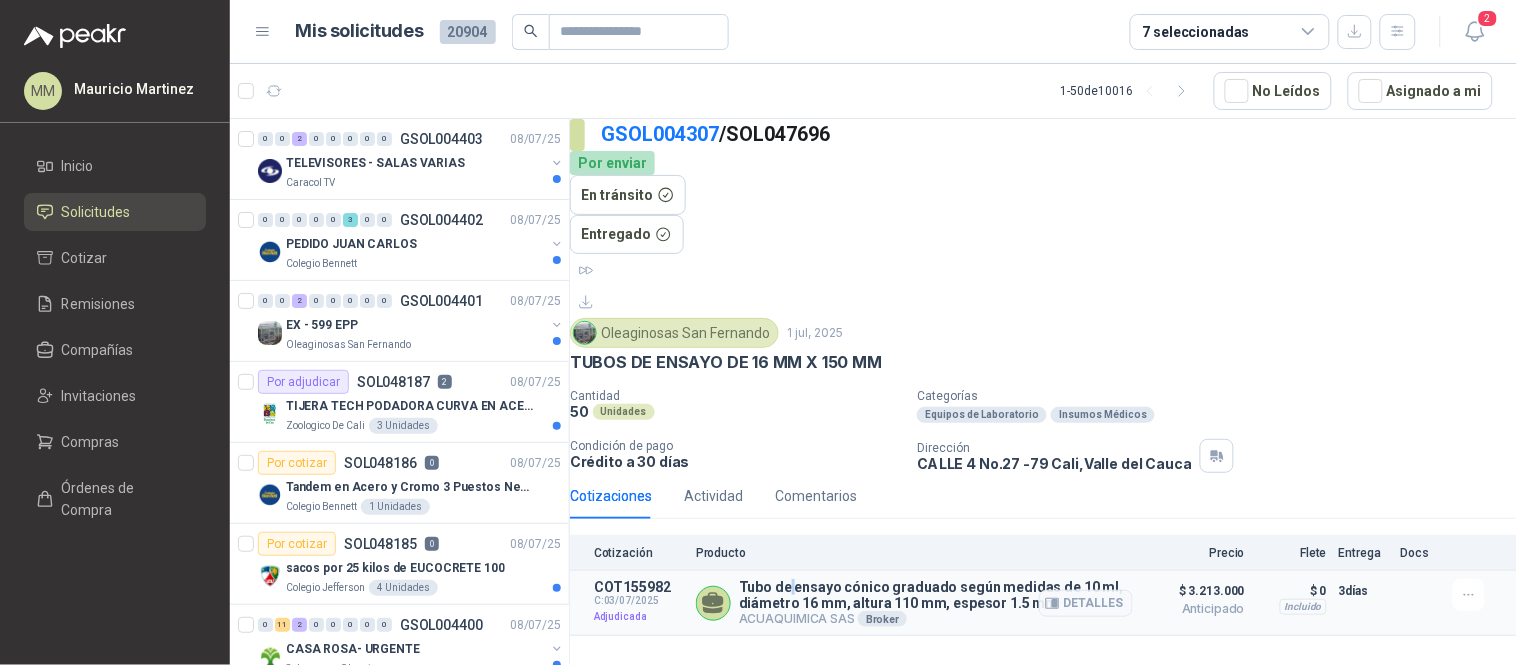 click on "Tubo de ensayo cónico graduado según medidas de 10 ml, diámetro 16 mm, altura 110 mm, espesor 1.5 mm" at bounding box center [936, 595] 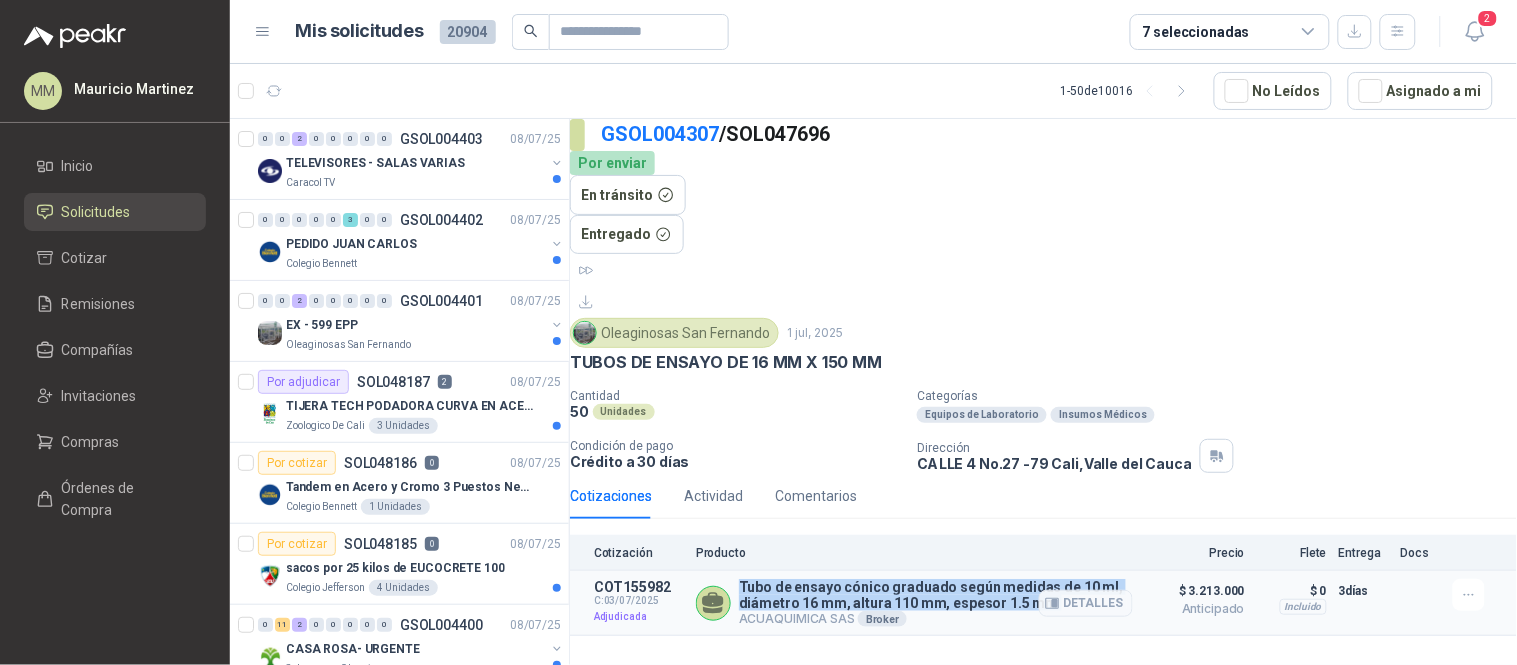 click on "Tubo de ensayo cónico graduado según medidas de 10 ml, diámetro 16 mm, altura 110 mm, espesor 1.5 mm" at bounding box center [936, 595] 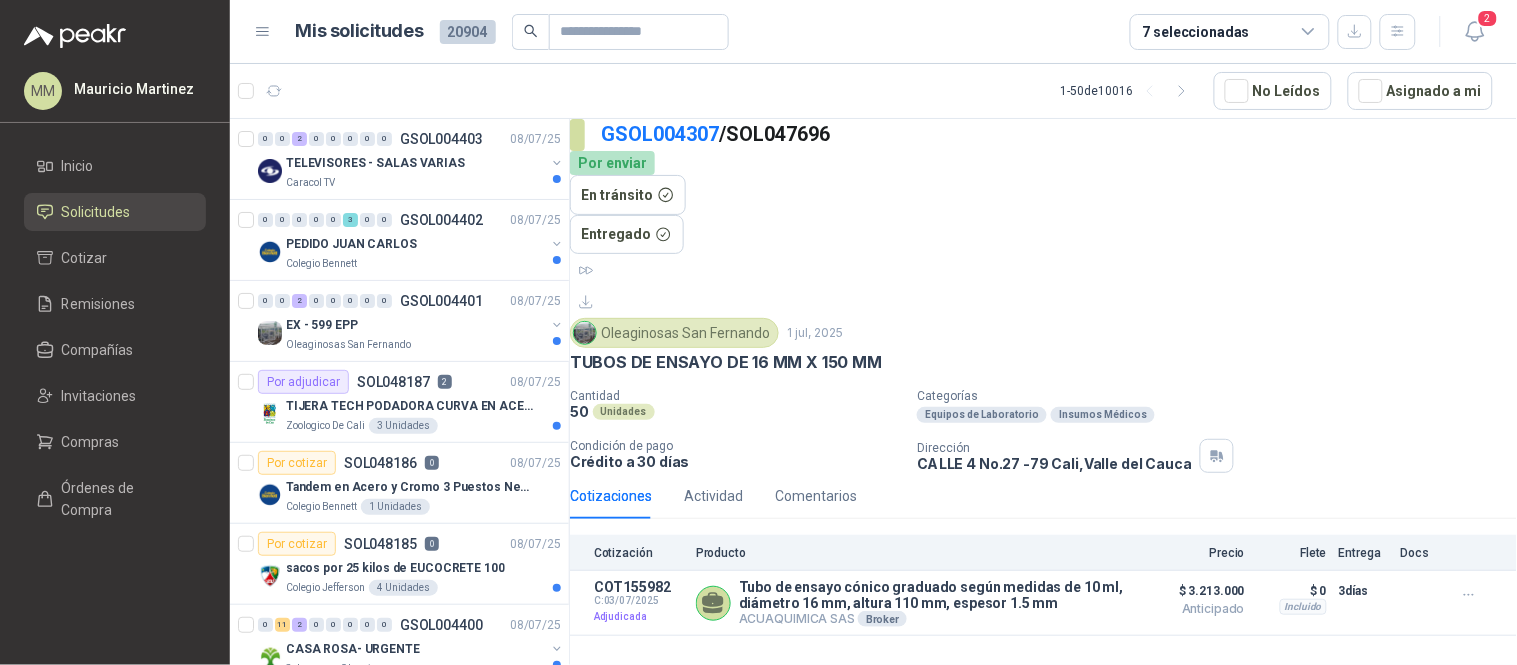 click on "Crédito a 30 días" at bounding box center (735, 461) 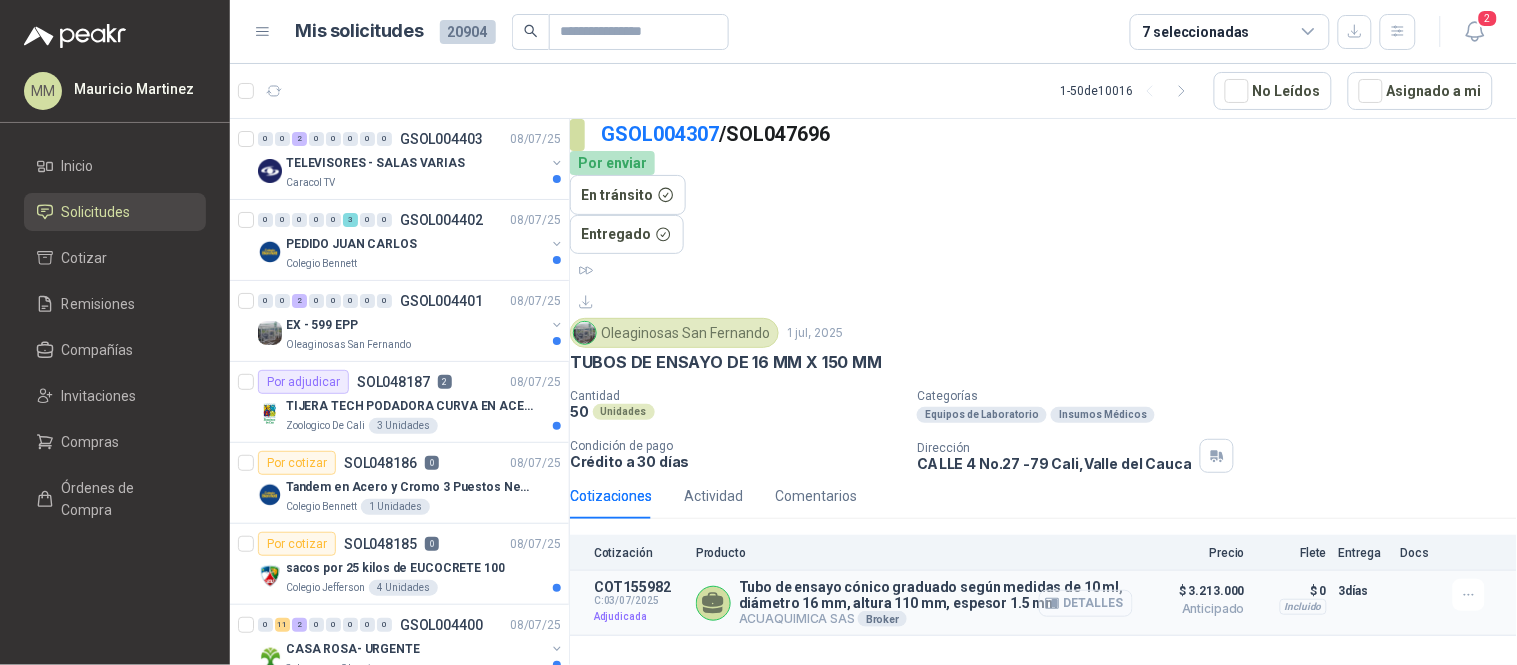 click on "Detalles" at bounding box center [1086, 603] 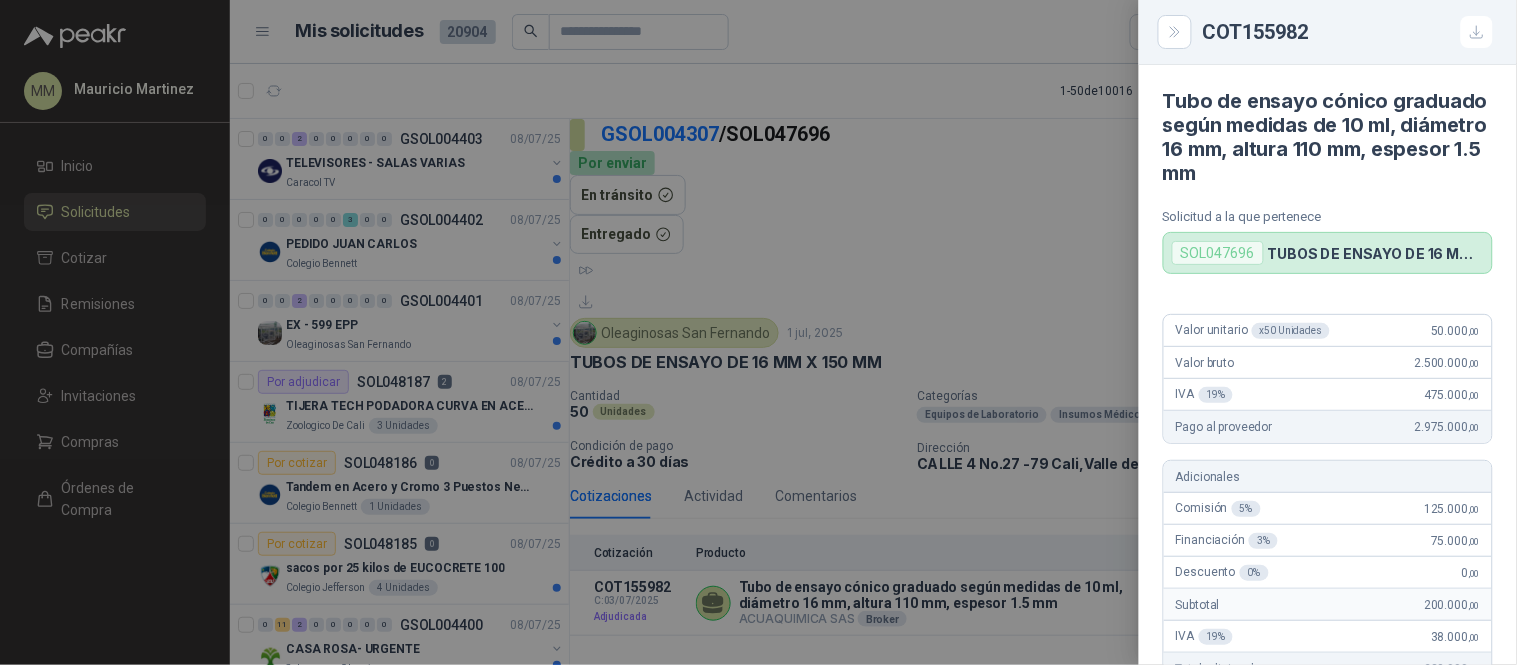 click at bounding box center (758, 332) 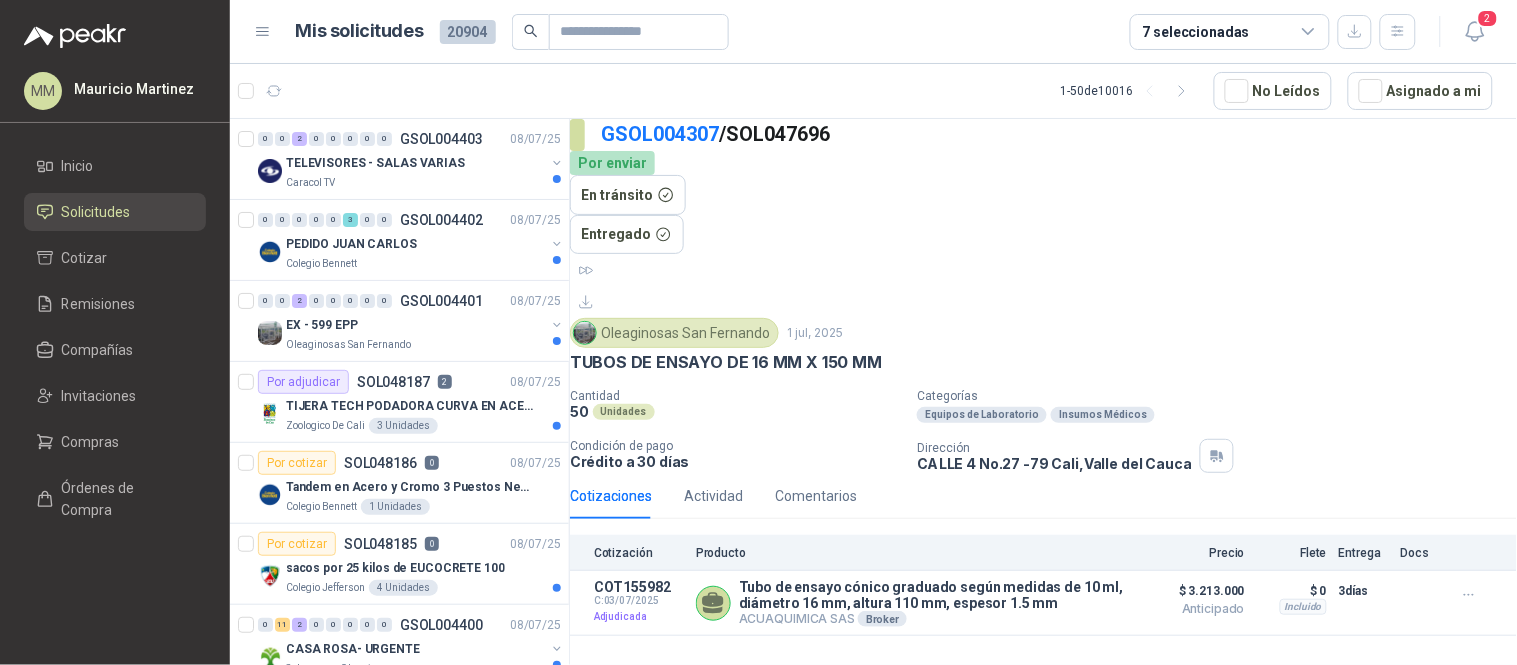 click on "CALLE 4 No.27 -79   [CITY],  [STATE]" at bounding box center [1054, 463] 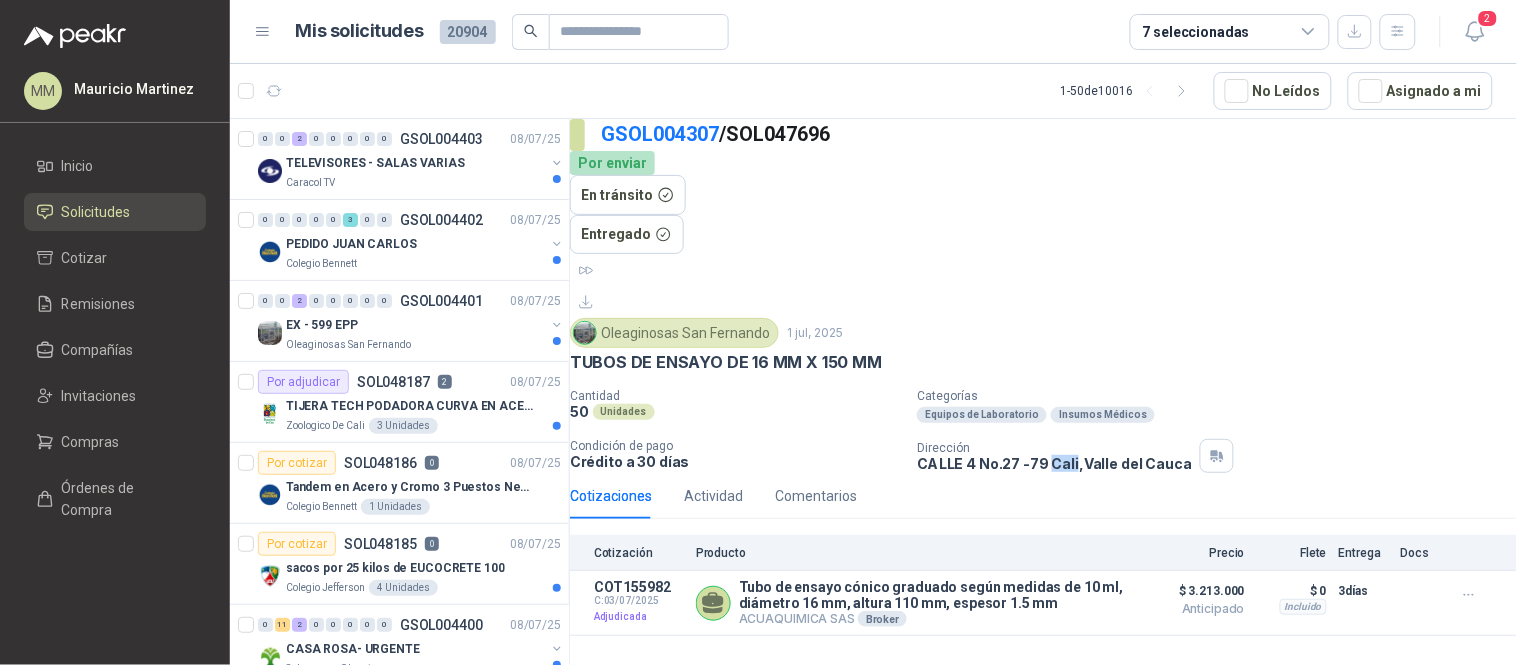 click on "CALLE 4 No.27 -79   [CITY],  [STATE]" at bounding box center [1054, 463] 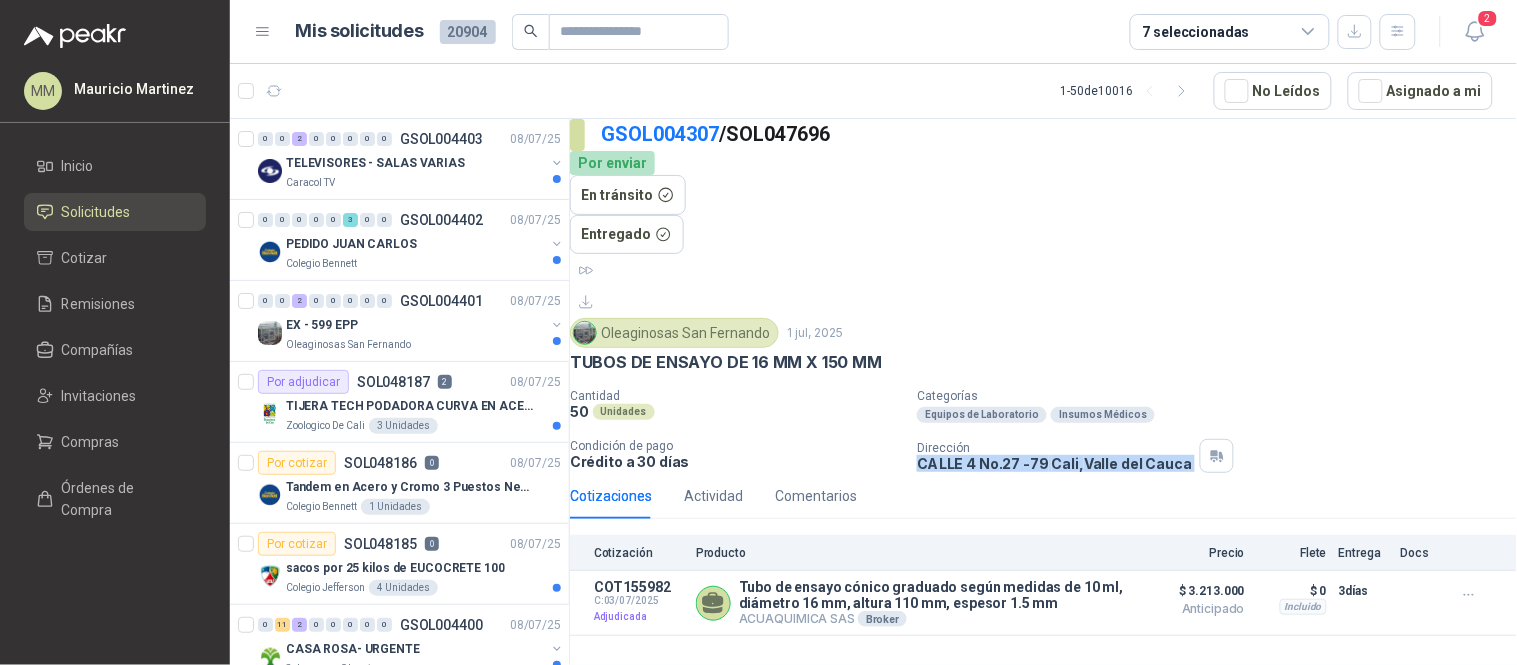 click on "CALLE 4 No.27 -79   [CITY],  [STATE]" at bounding box center [1054, 463] 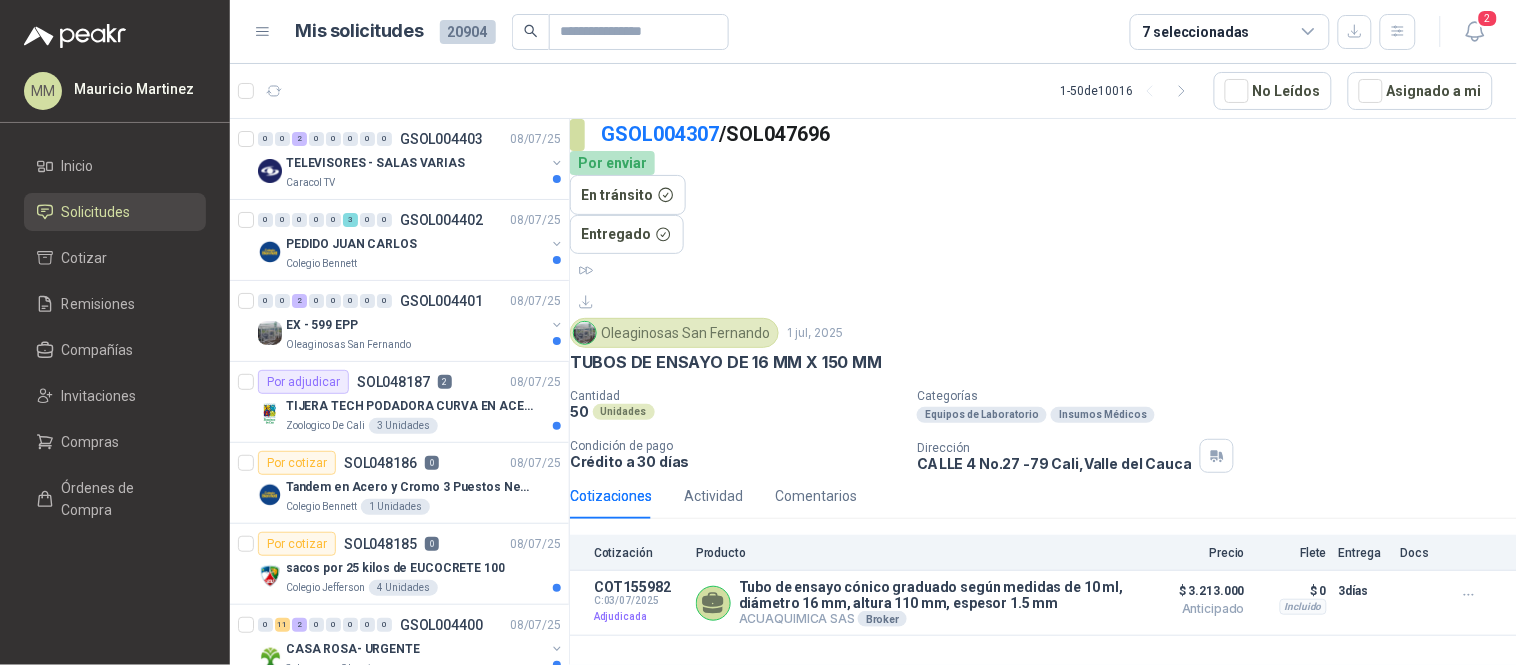 click on "Oleaginosas San Fernando" at bounding box center (674, 333) 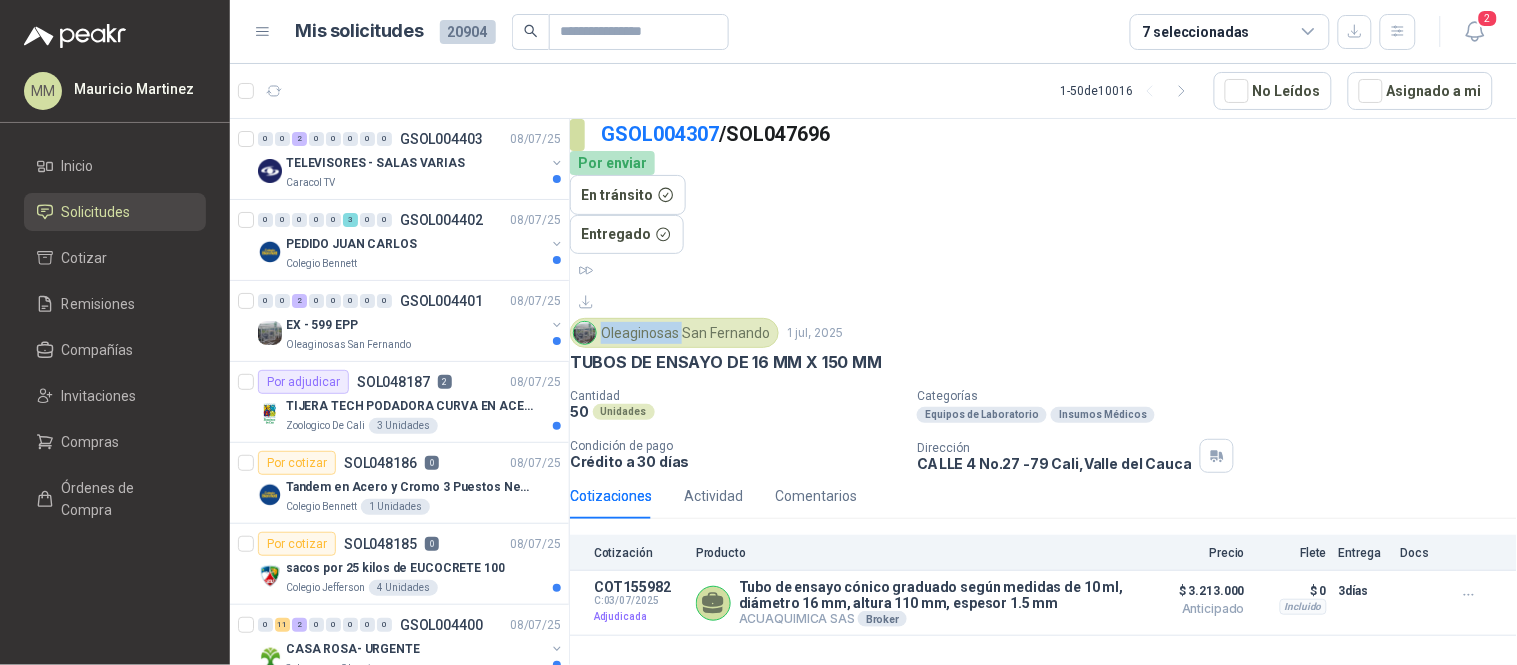 click on "Oleaginosas San Fernando" at bounding box center (674, 333) 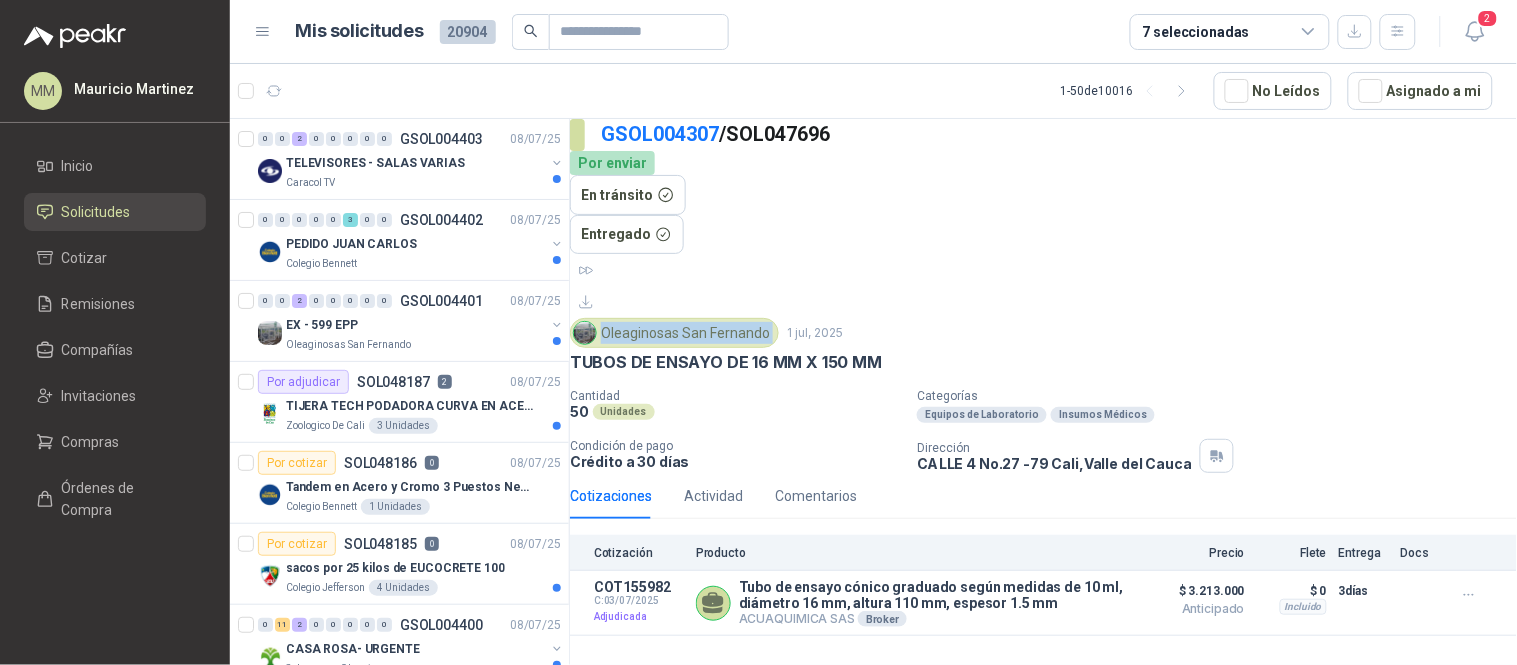 click on "Oleaginosas San Fernando" at bounding box center (674, 333) 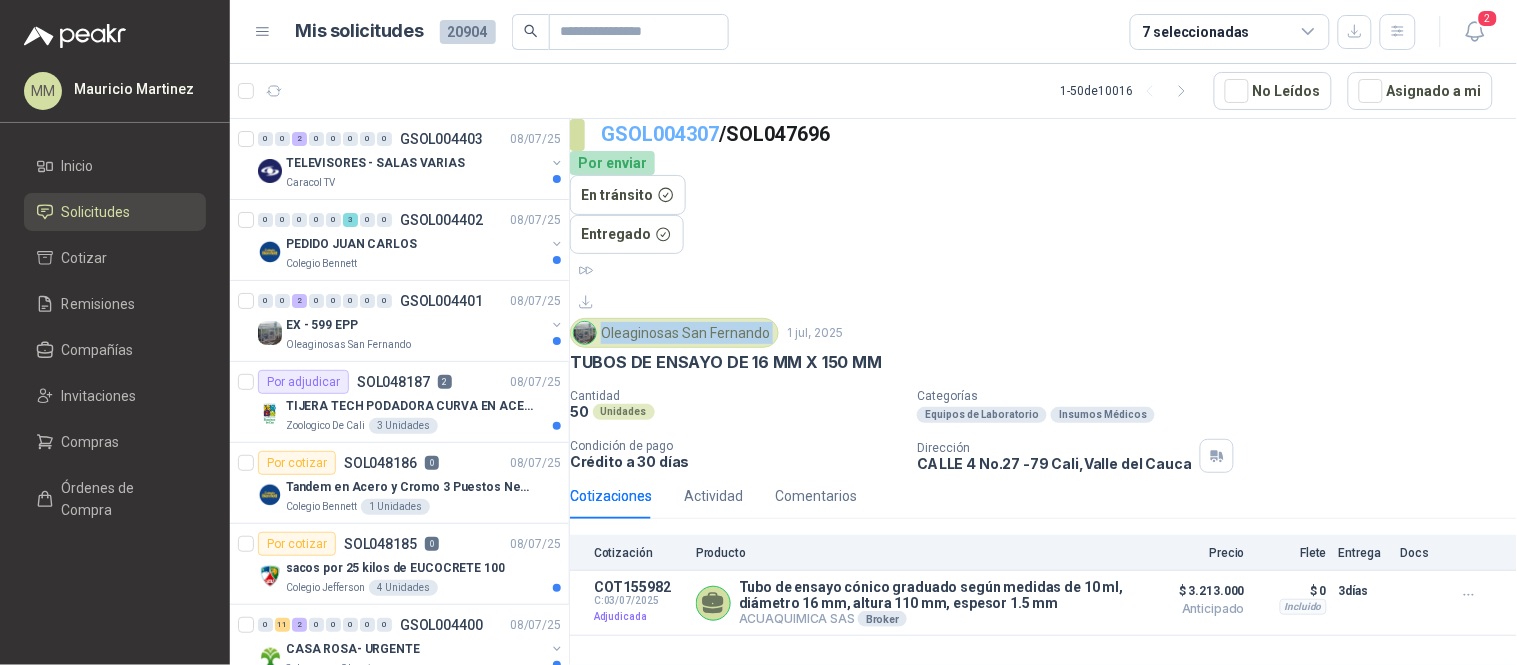 copy on "Oleaginosas San Fernando" 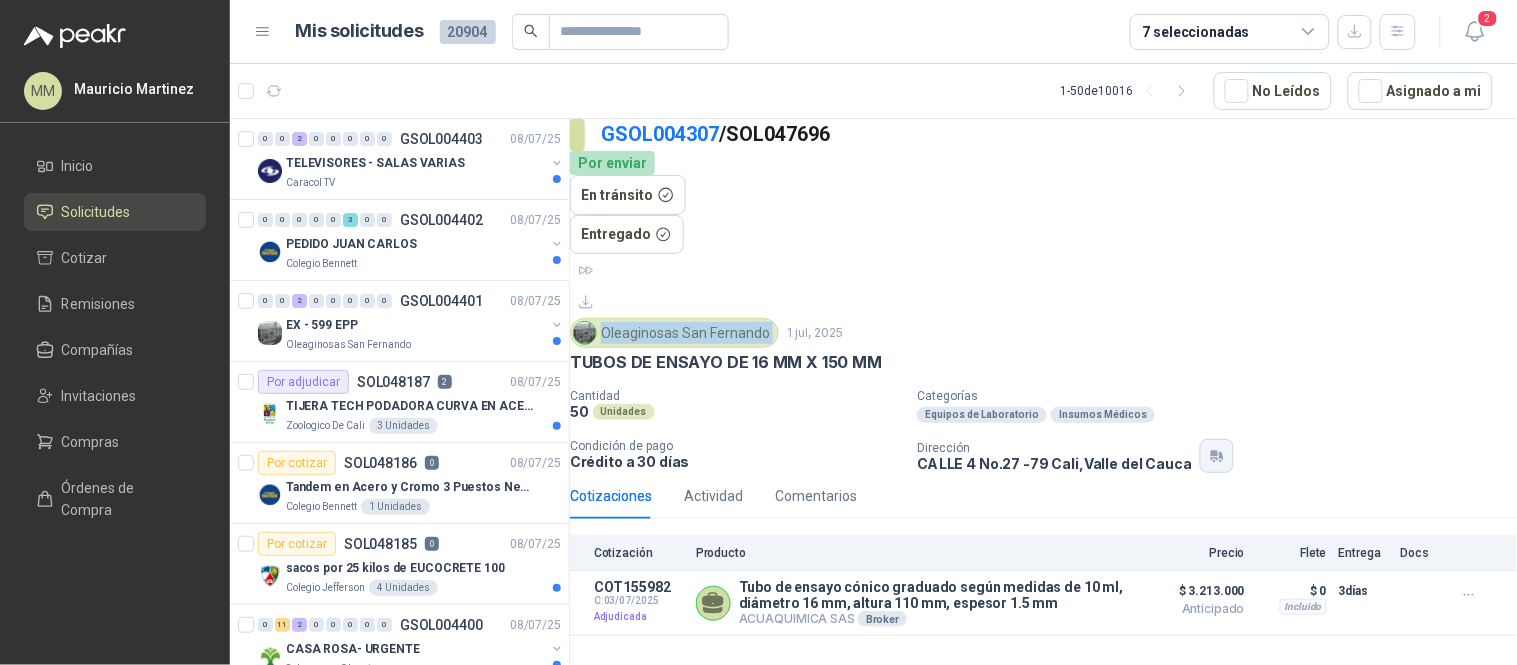 click on "Dirección CALLE 4 No.27 -79   [CITY],  [STATE]" at bounding box center (1225, 456) 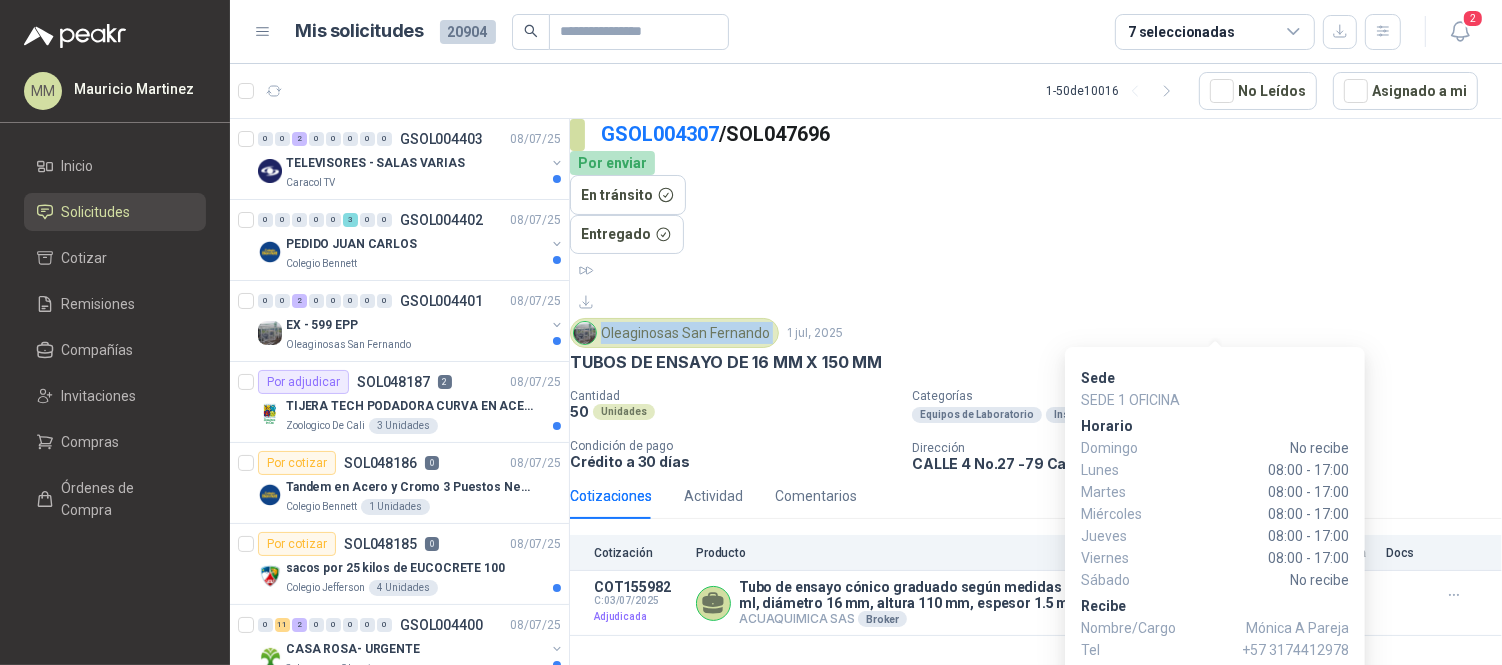 click at bounding box center (1212, 456) 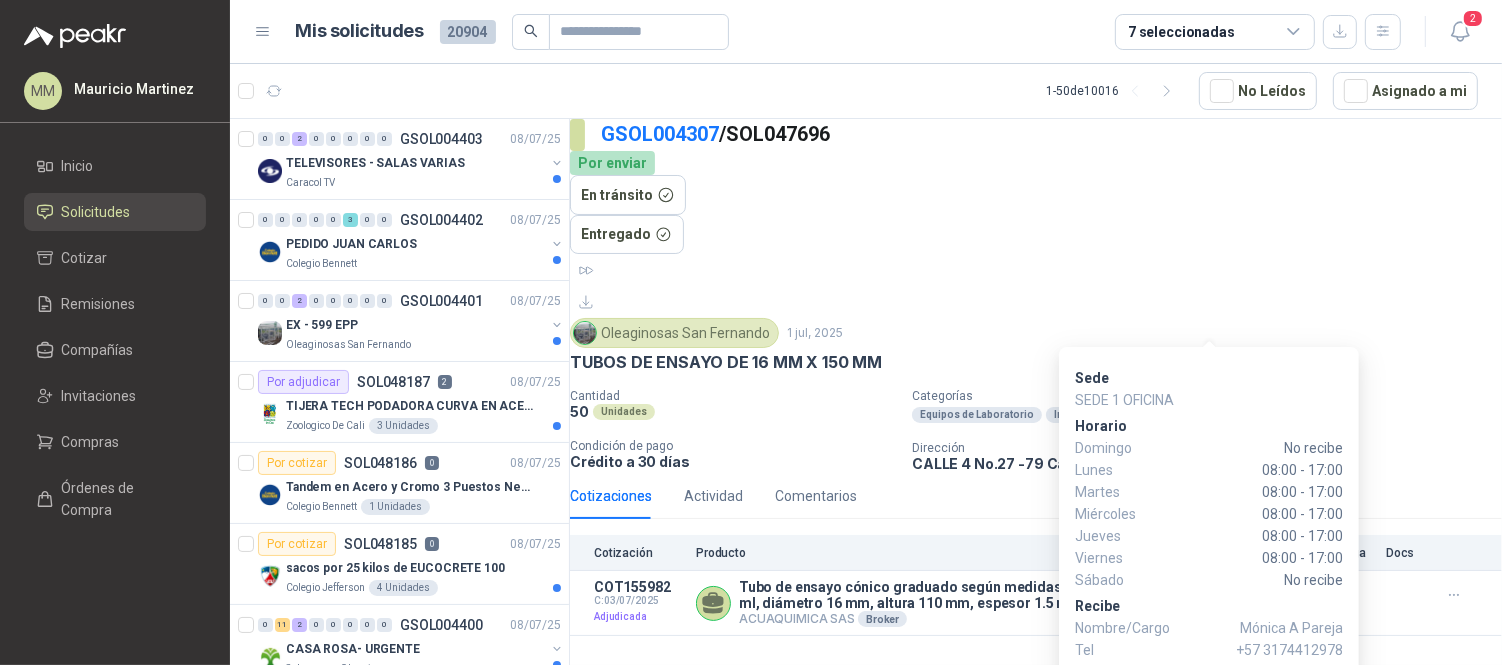 click on "Mónica A Pareja" at bounding box center (1291, 628) 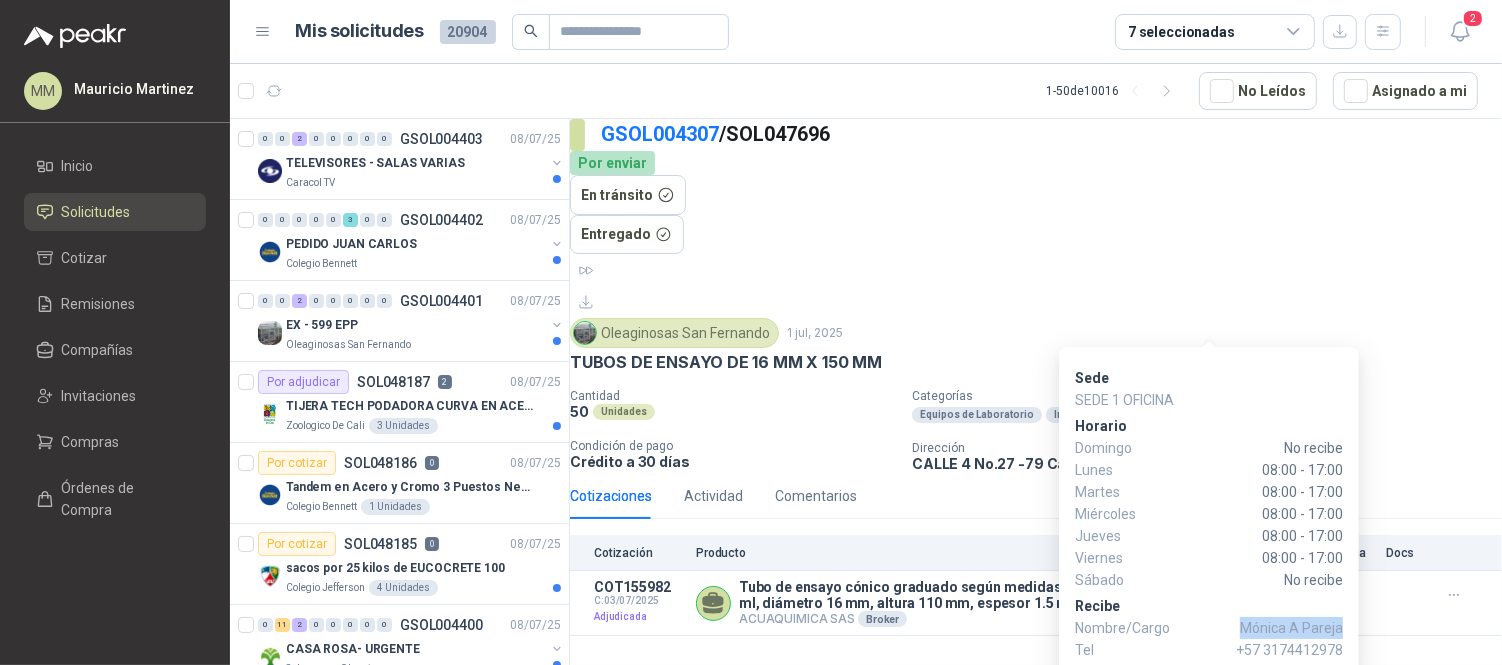 drag, startPoint x: 1260, startPoint y: 624, endPoint x: 1328, endPoint y: 620, distance: 68.117546 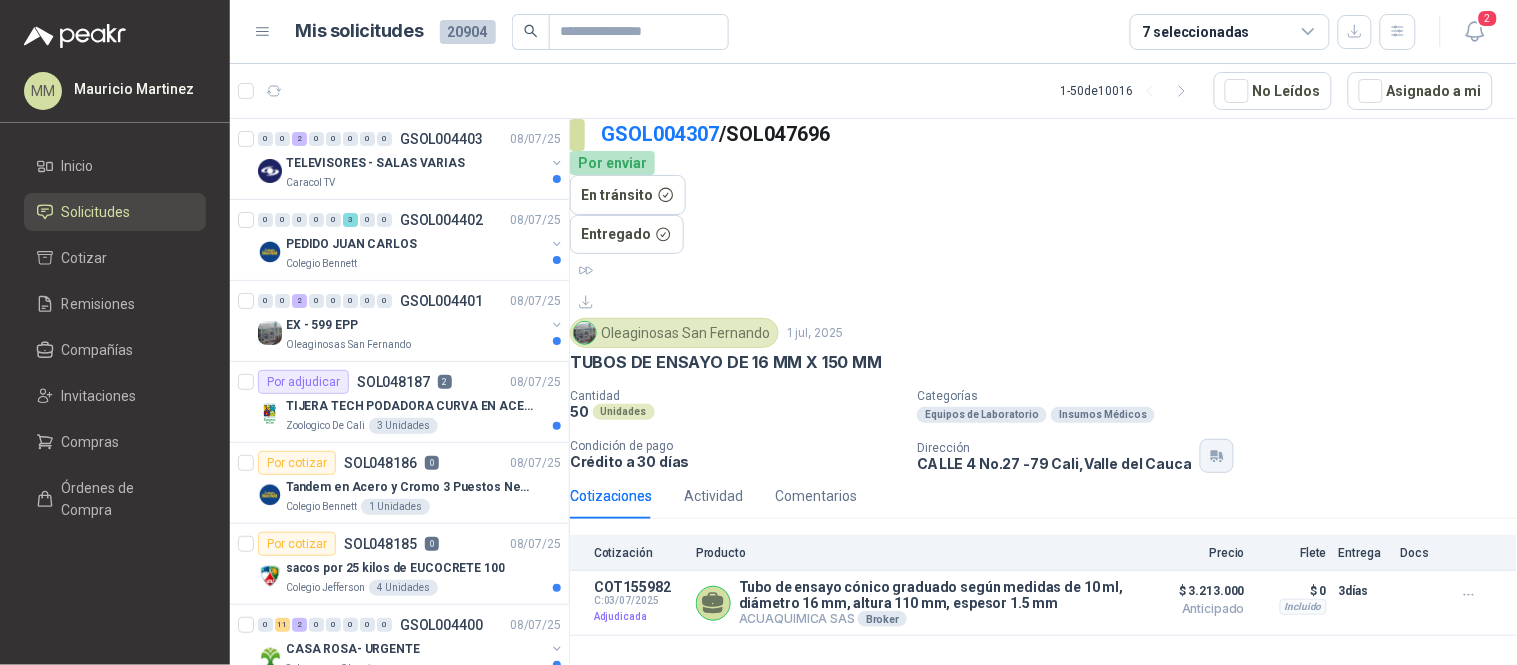 click on "Dirección CALLE 4 No.27 -79   [CITY],  [STATE]" at bounding box center [1225, 456] 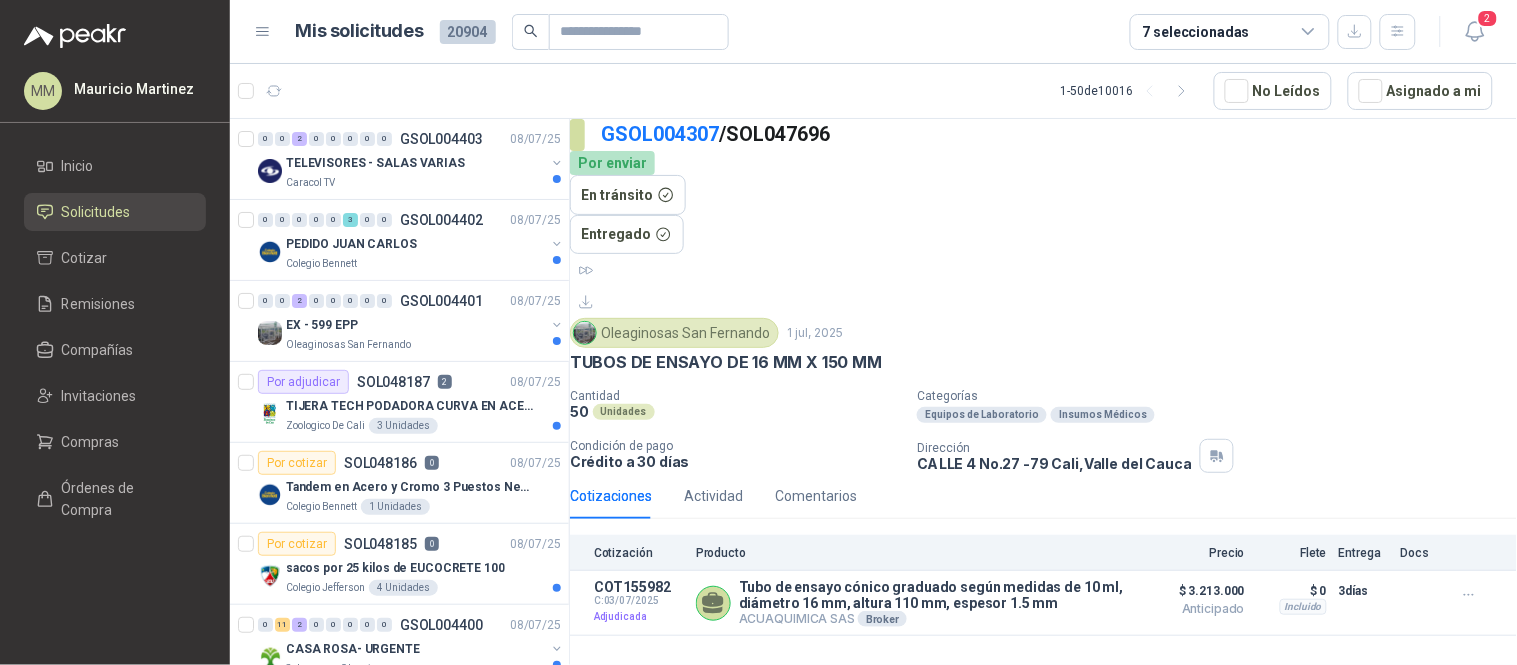 drag, startPoint x: 1186, startPoint y: 318, endPoint x: 1205, endPoint y: 322, distance: 19.416489 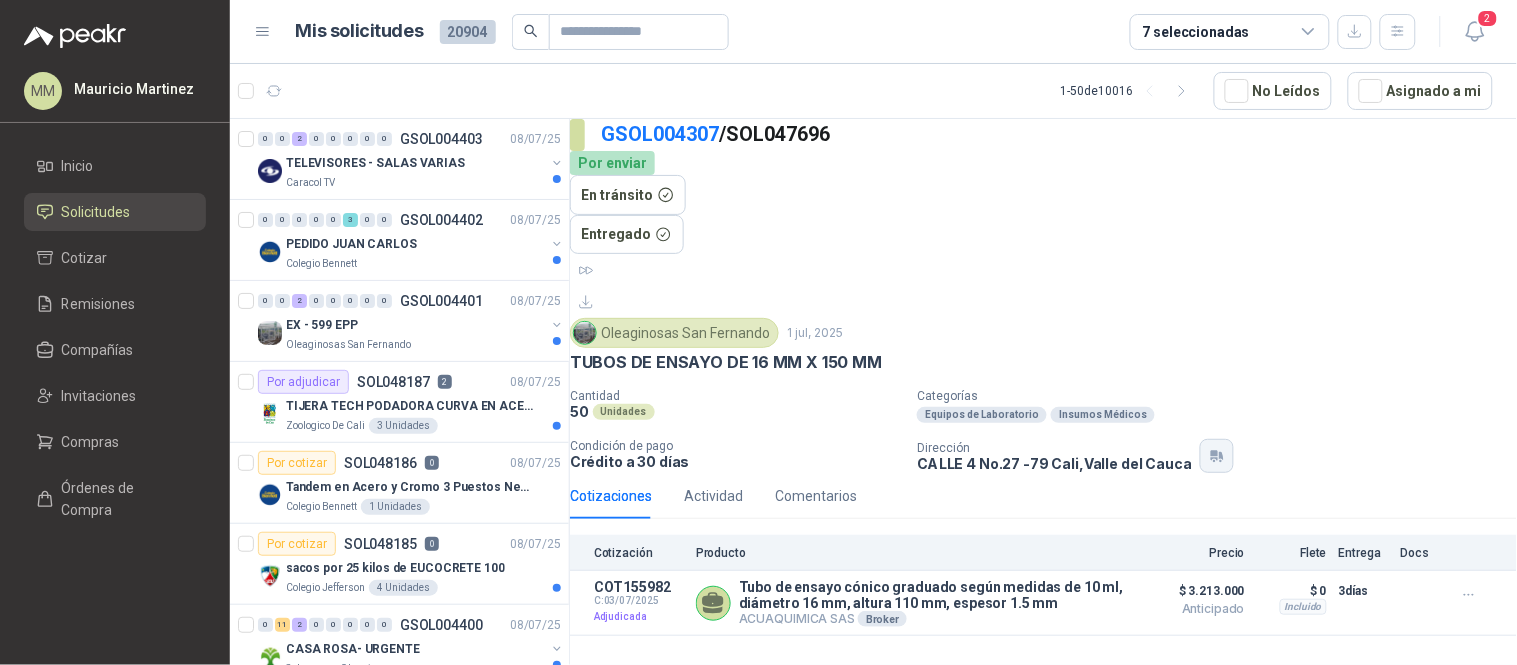 click at bounding box center (1217, 456) 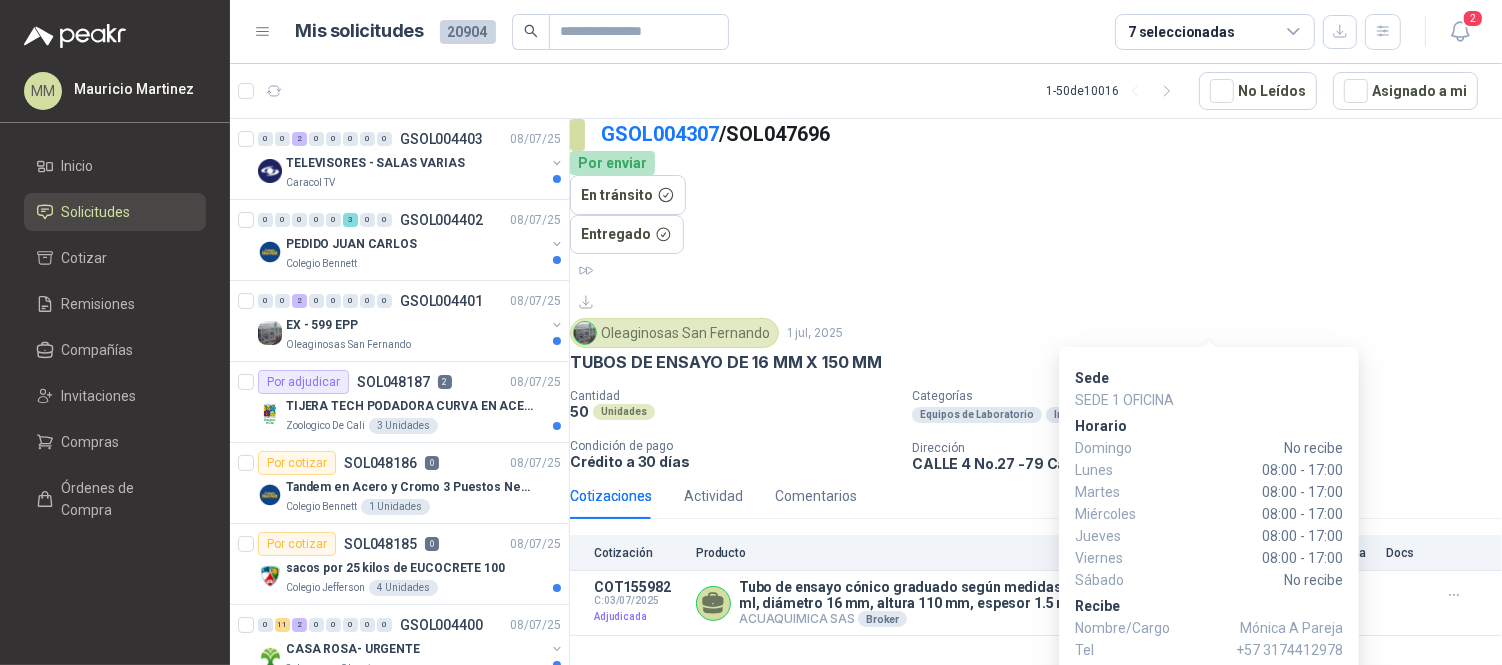 click on "+57 3174412978" at bounding box center (1291, 628) 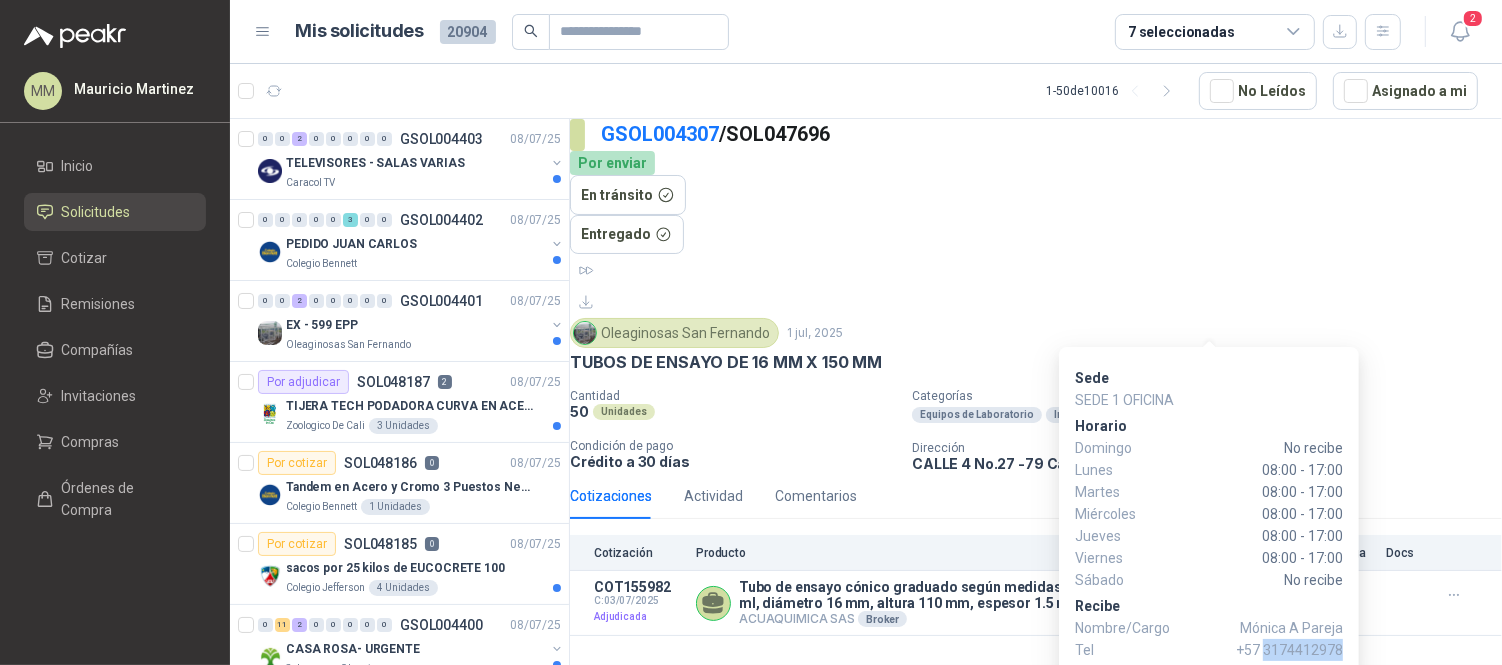 click on "+57 3174412978" at bounding box center [1291, 628] 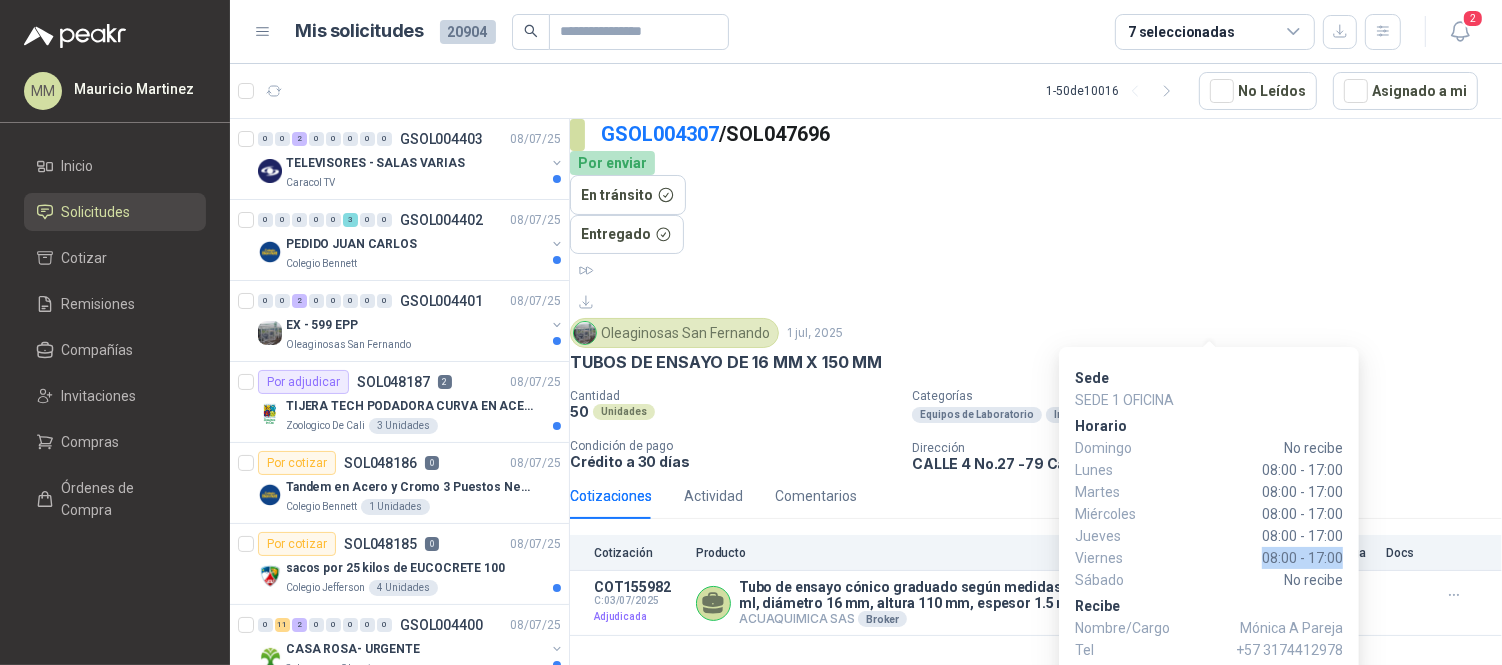 drag, startPoint x: 1258, startPoint y: 557, endPoint x: 1351, endPoint y: 557, distance: 93 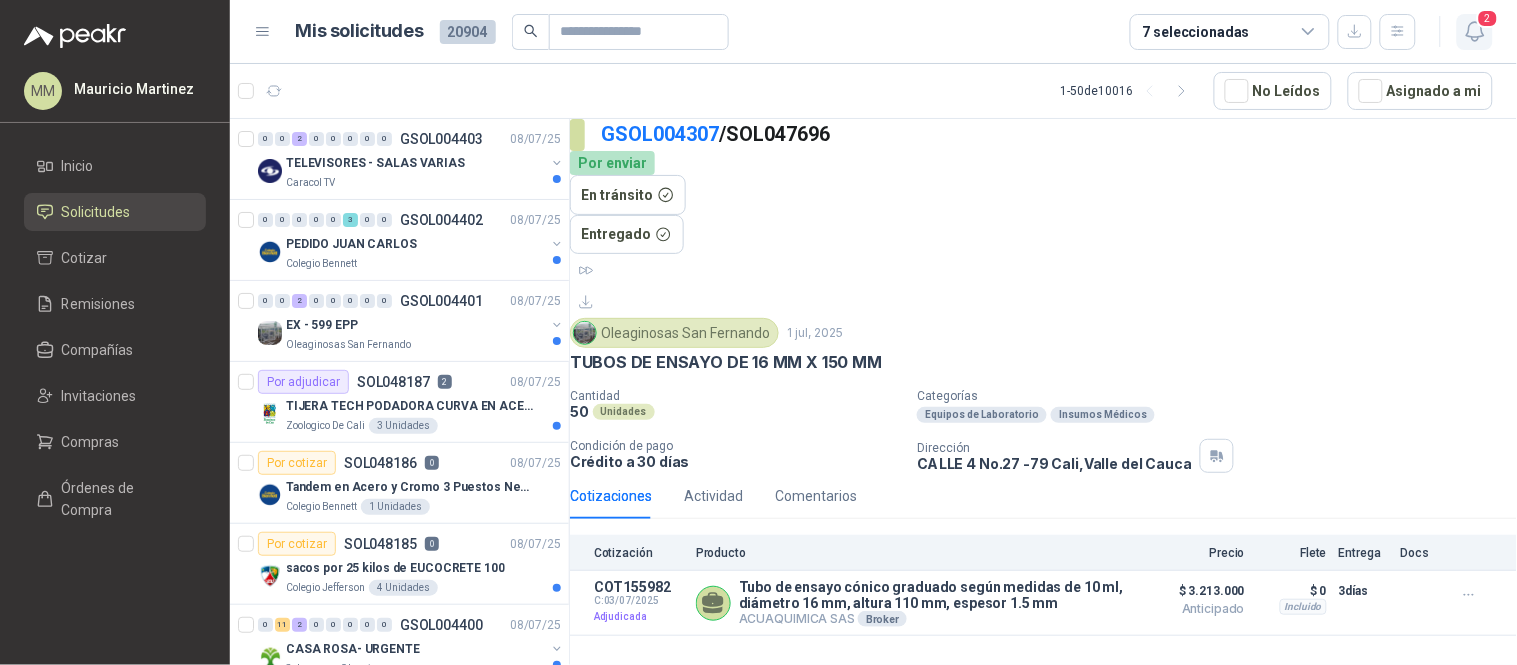 click on "2" at bounding box center (1475, 32) 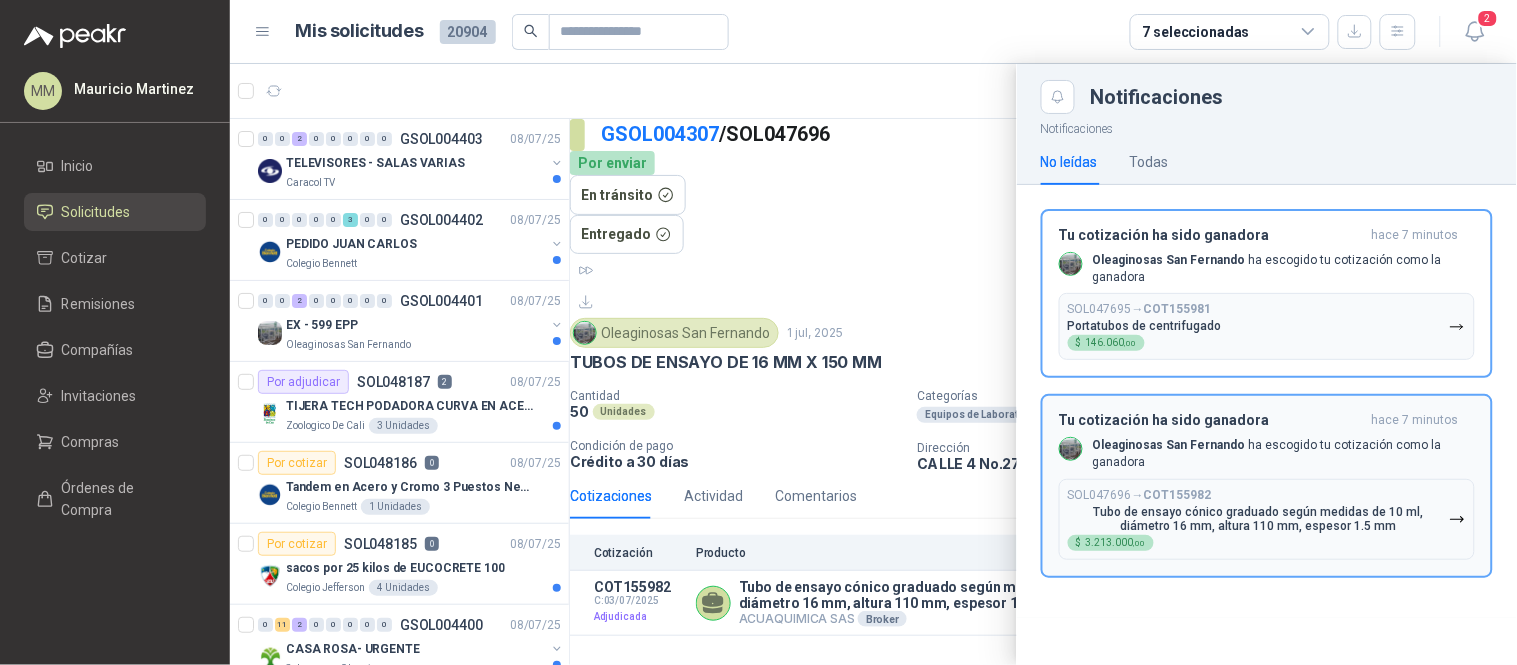 click on "Tubo de ensayo cónico graduado según medidas de 10 ml, diámetro 16 mm, altura 110 mm, espesor 1.5 mm" at bounding box center (1145, 326) 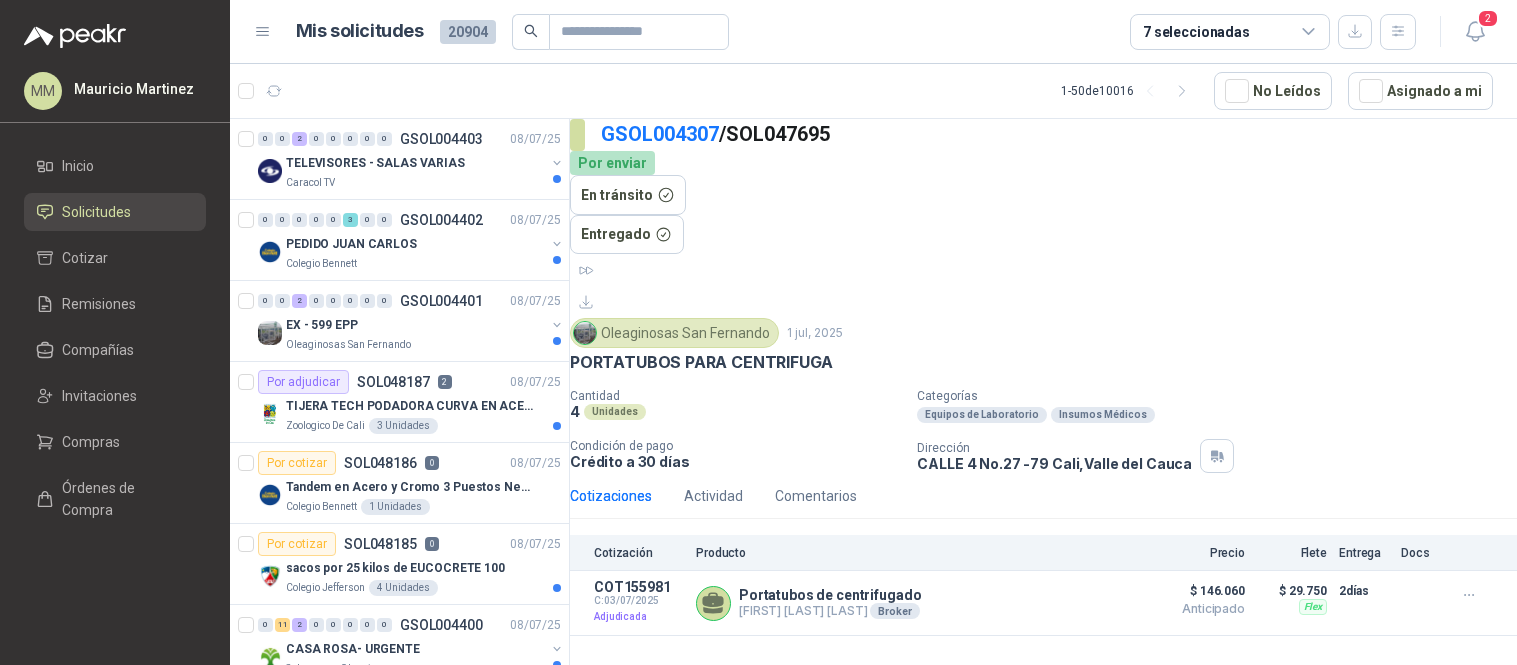 scroll, scrollTop: 0, scrollLeft: 0, axis: both 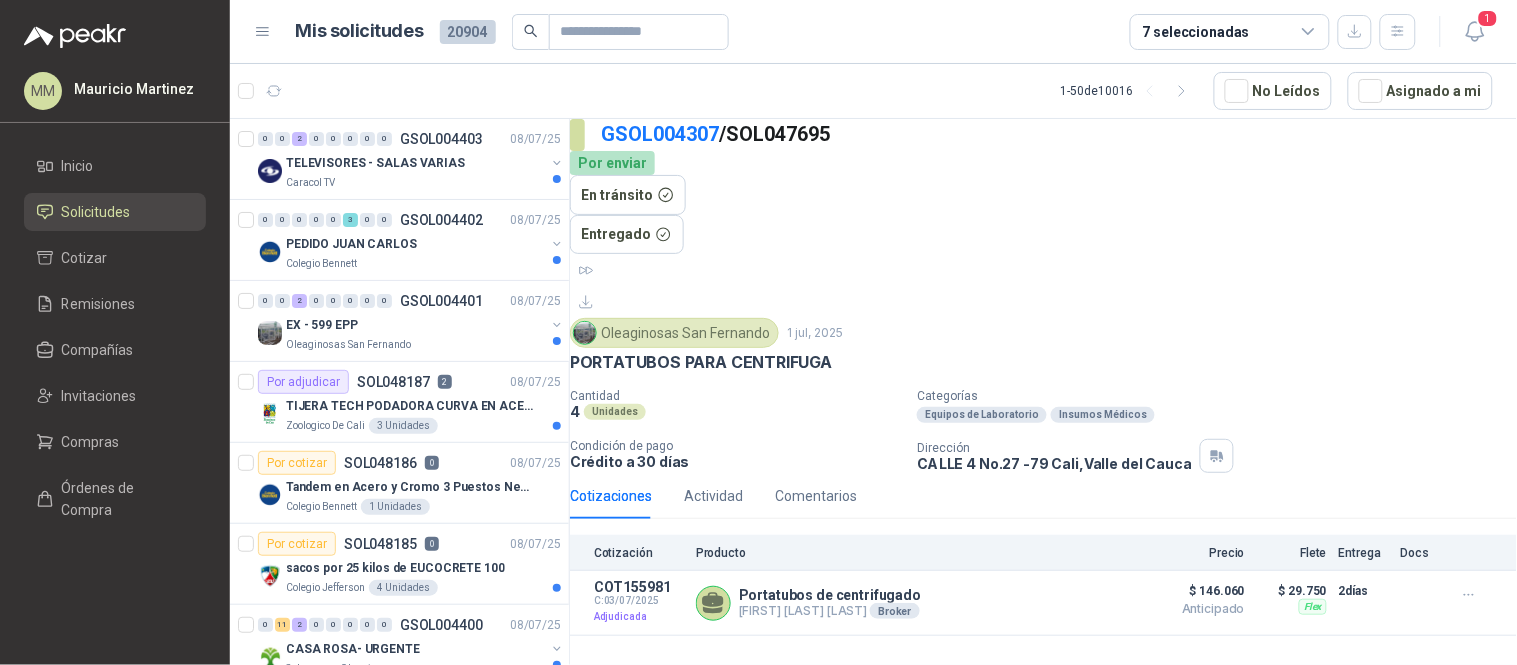 click on "1" at bounding box center [1454, 31] 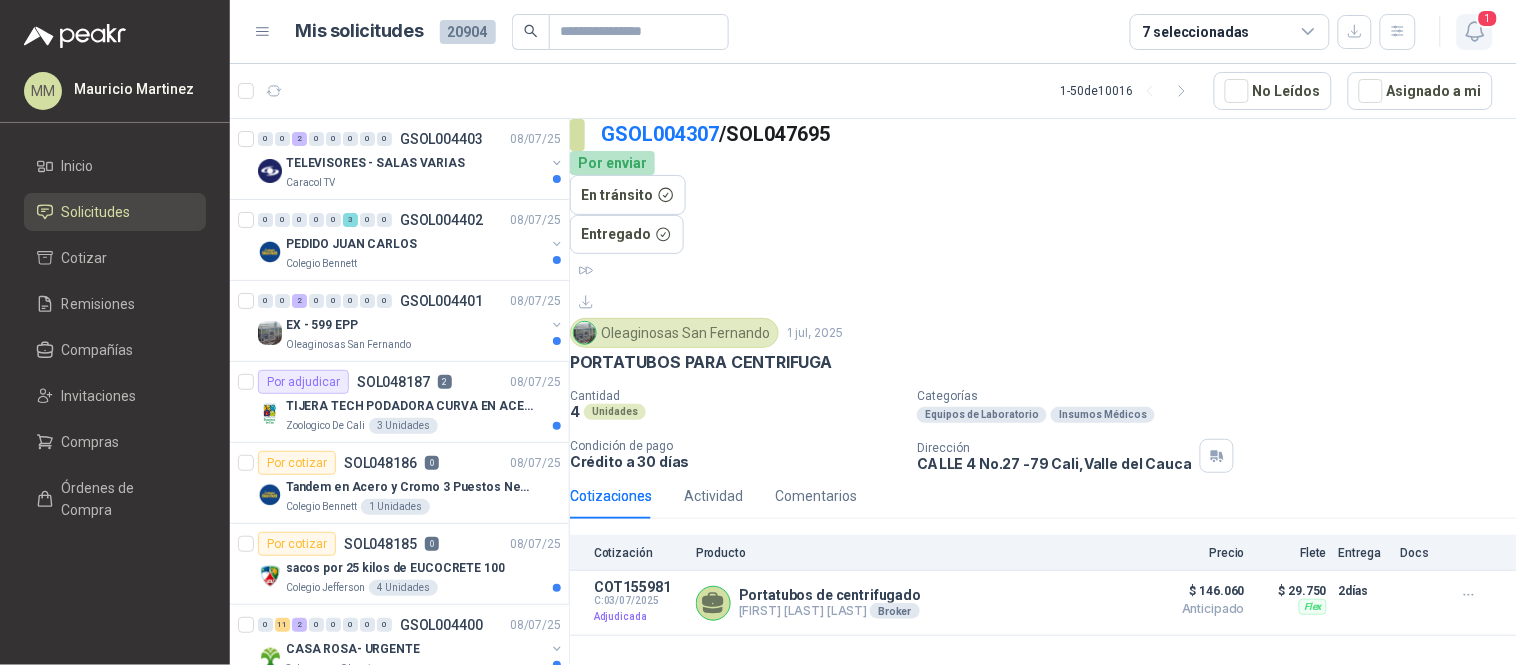 click at bounding box center (1475, 31) 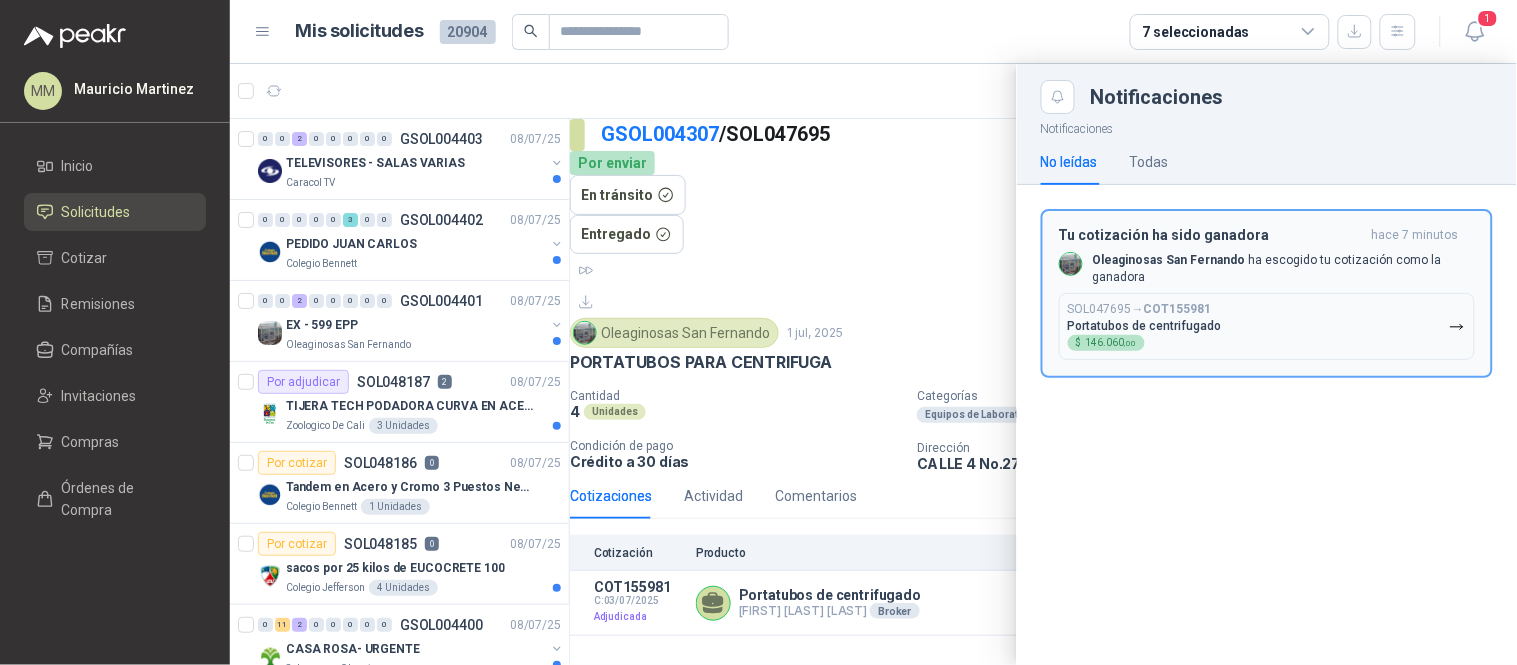 click on "SOL047695  →  COT155981 Portatubos de centrifugado $  146.060 ,00" at bounding box center [1267, 326] 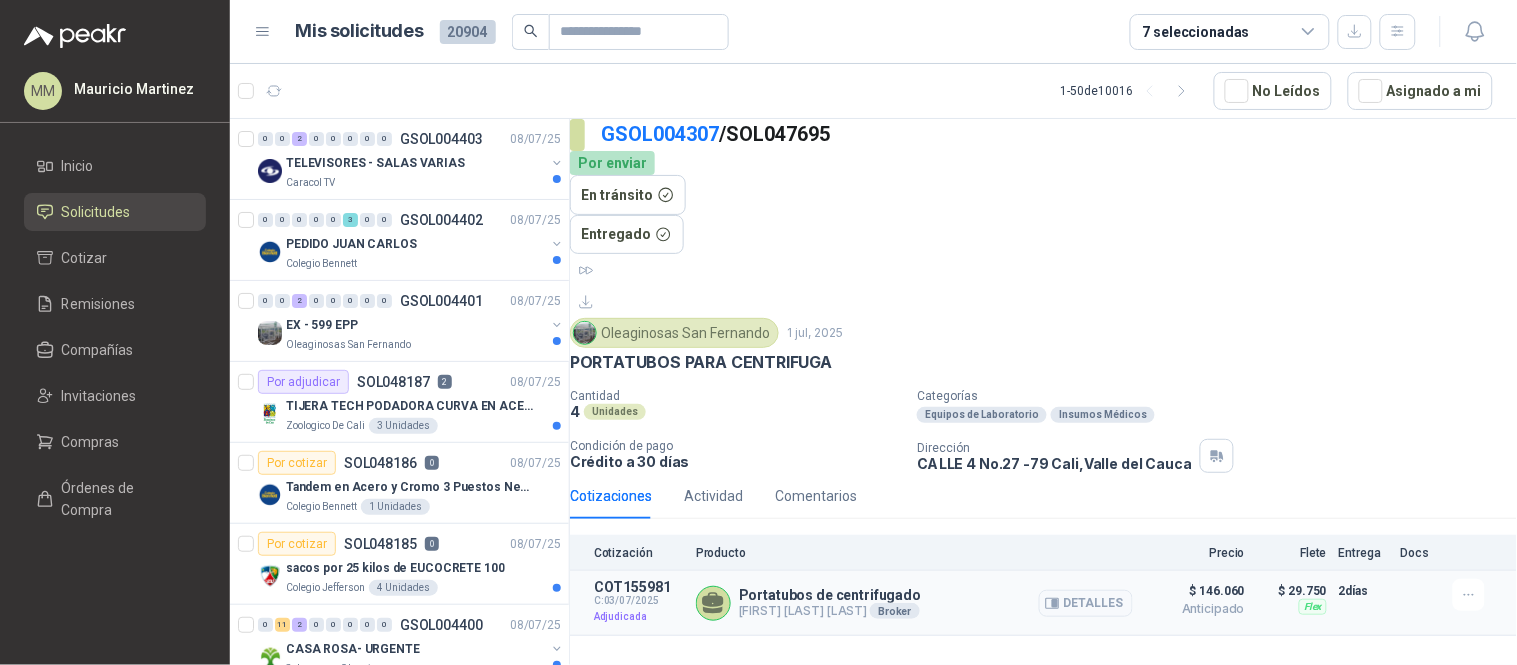 type 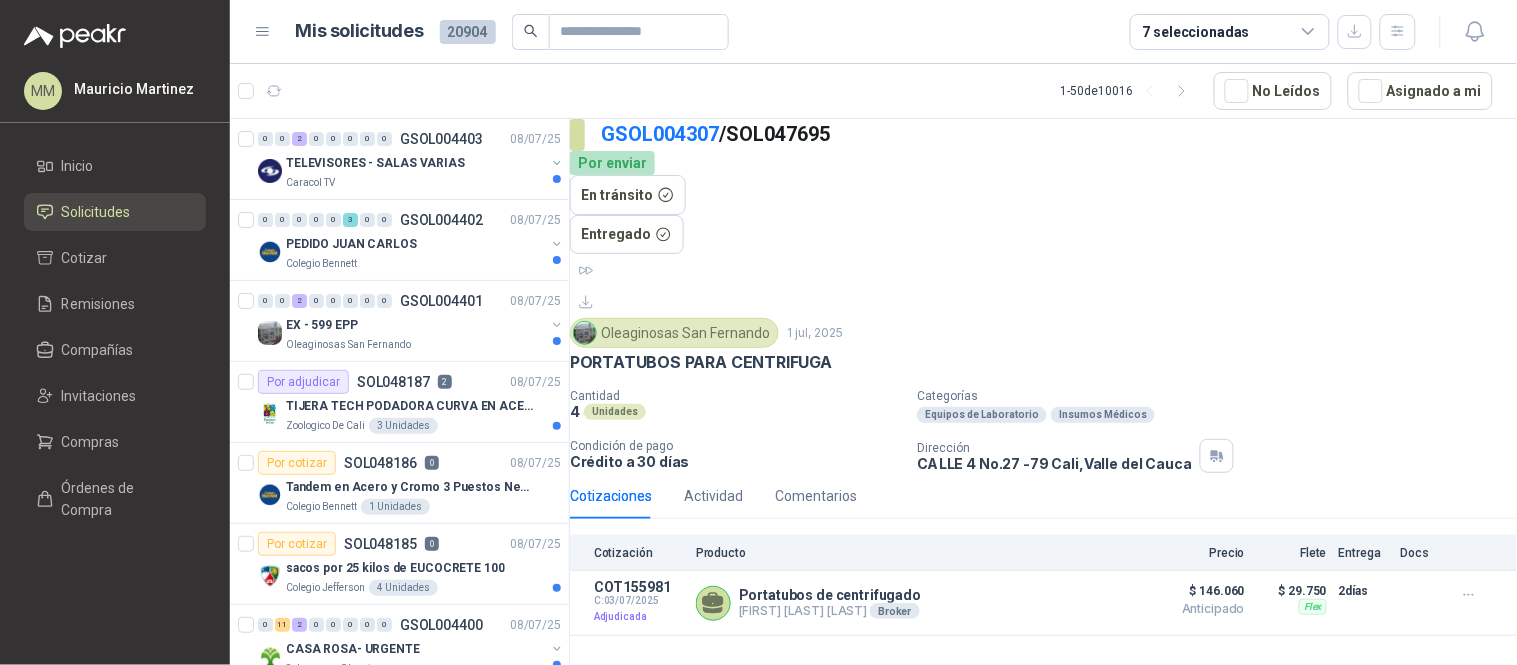 click on "Categorías" at bounding box center [1225, 396] 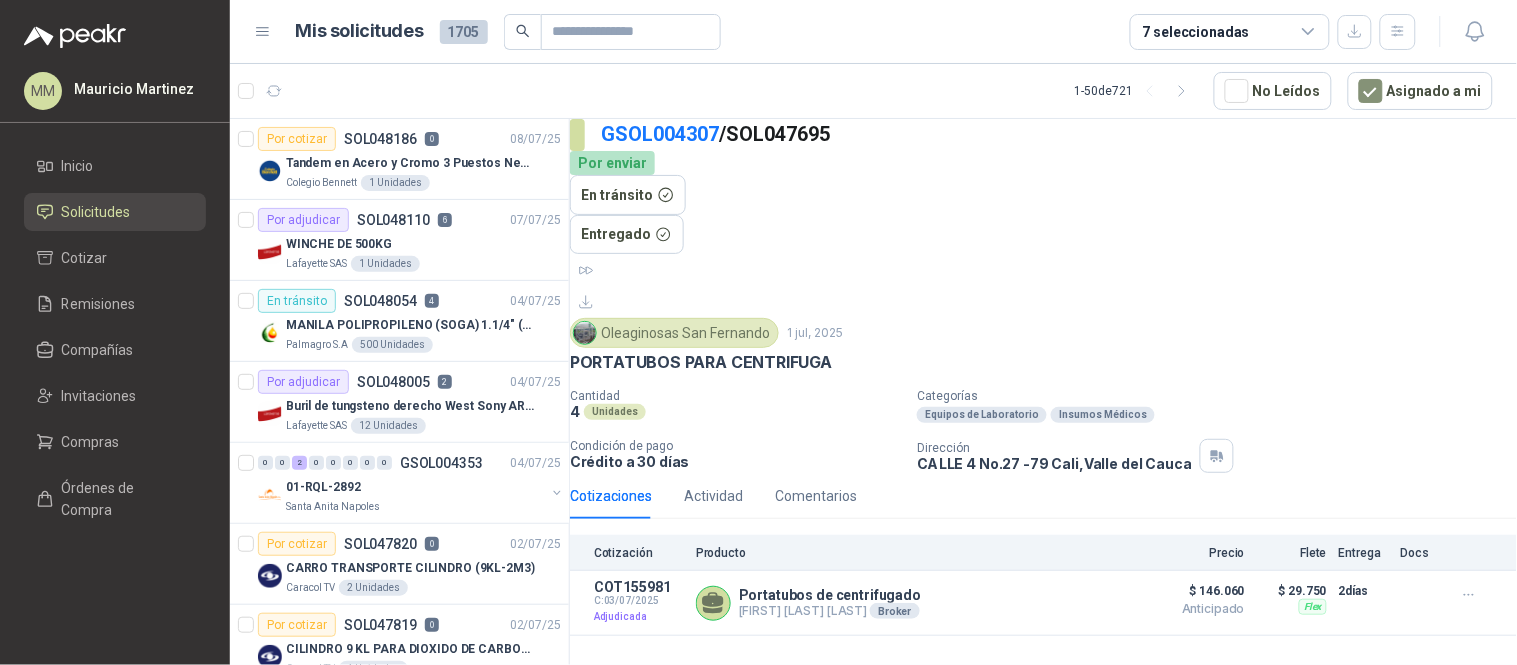 click on "1 - 50  de  721 No Leídos Asignado a mi" at bounding box center (873, 91) 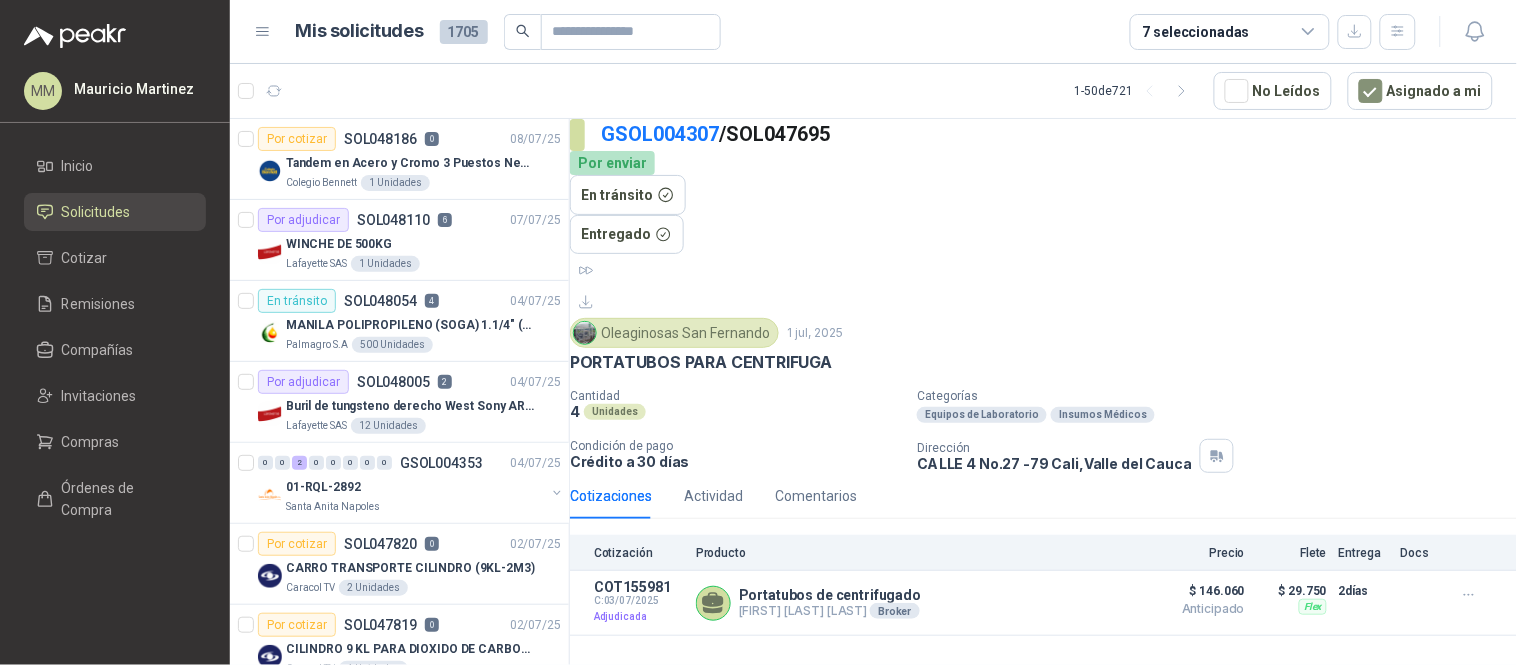 click on "Cotizaciones Actividad Comentarios" at bounding box center (1043, 496) 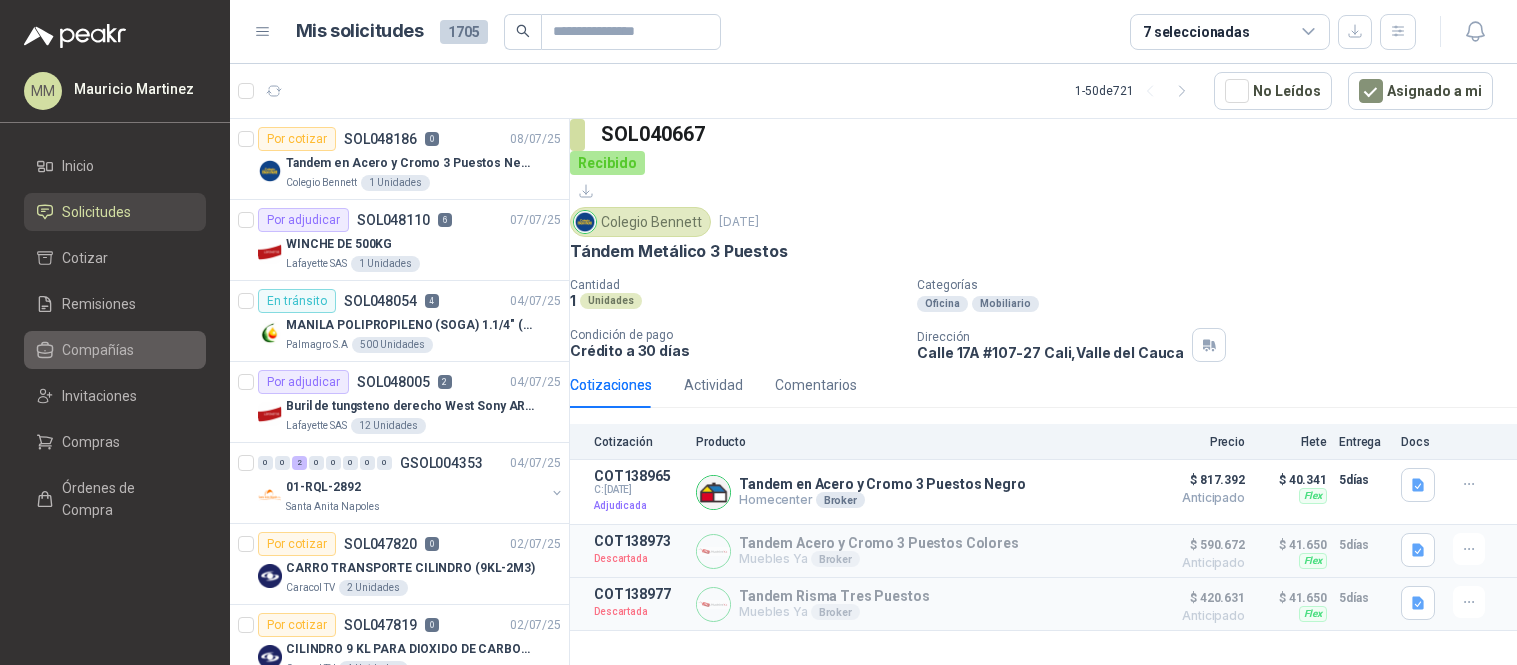 scroll, scrollTop: 0, scrollLeft: 0, axis: both 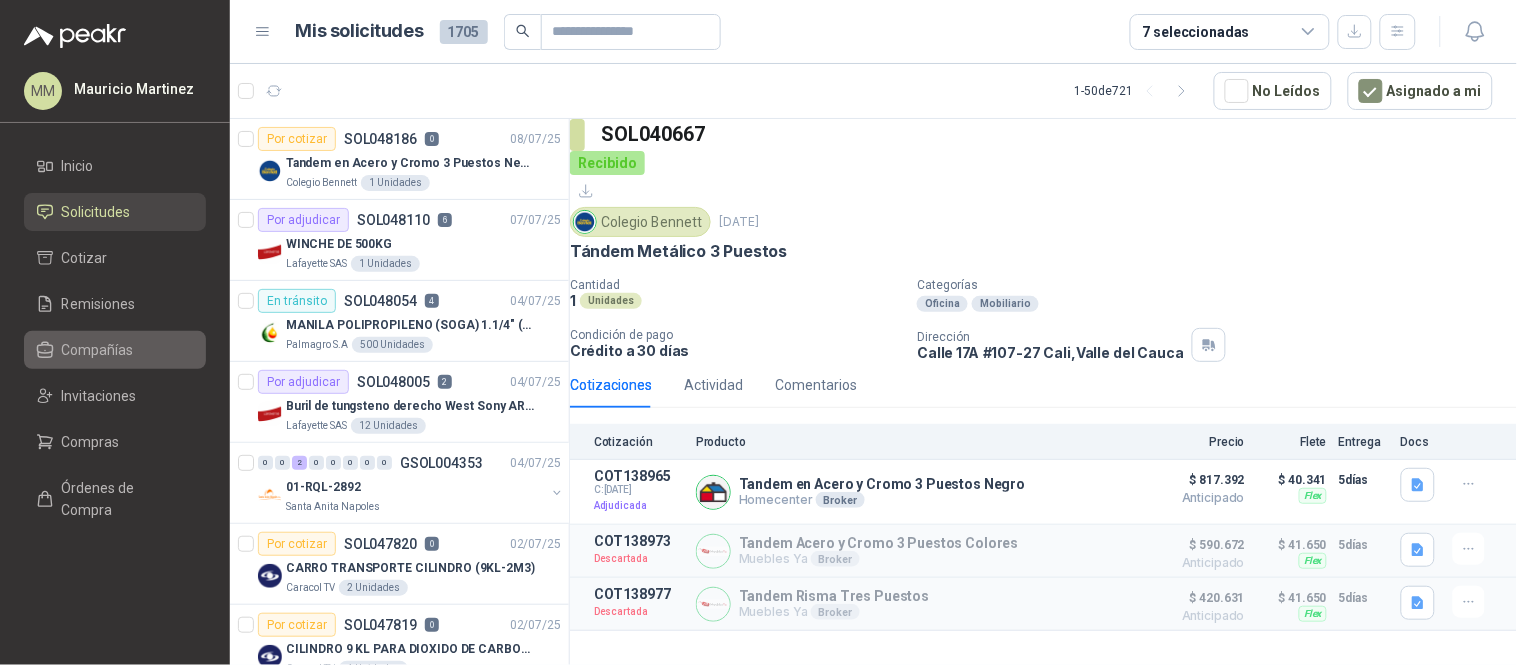 click on "Compañías" at bounding box center [115, 350] 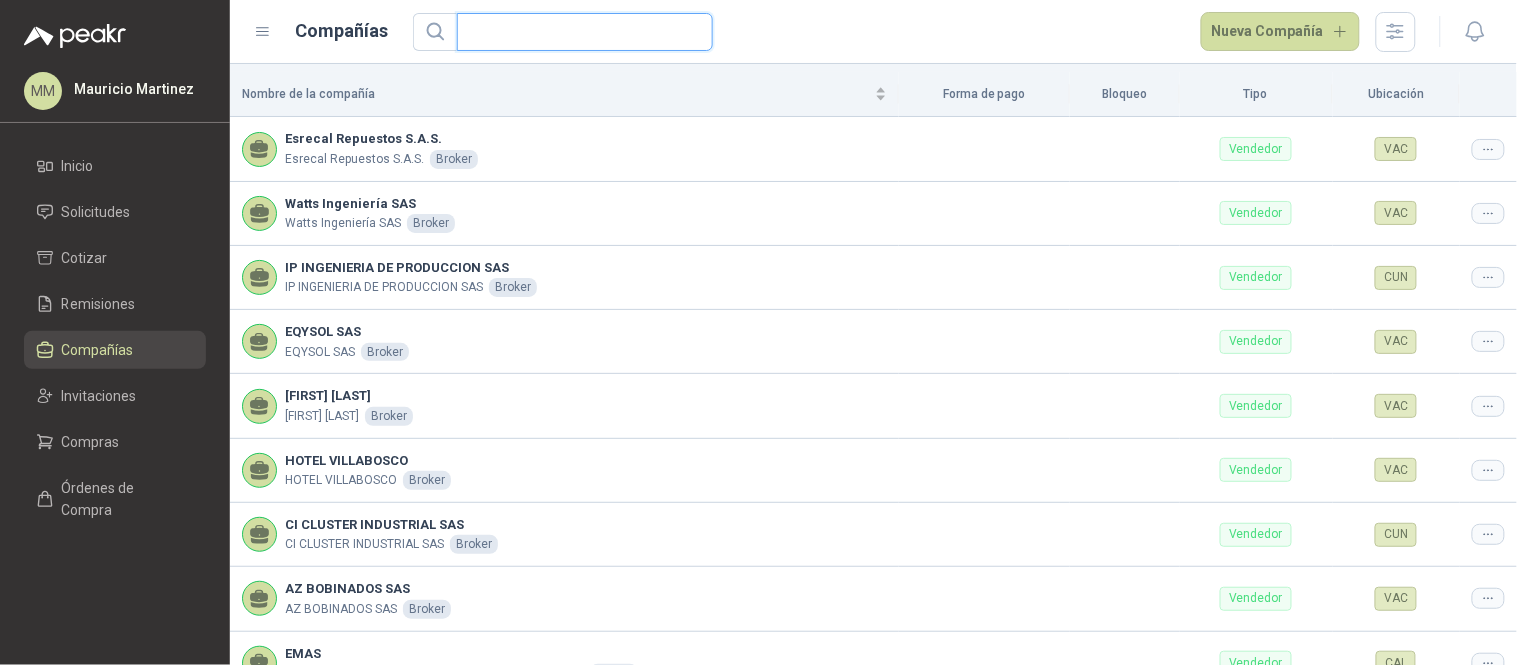 click at bounding box center [577, 32] 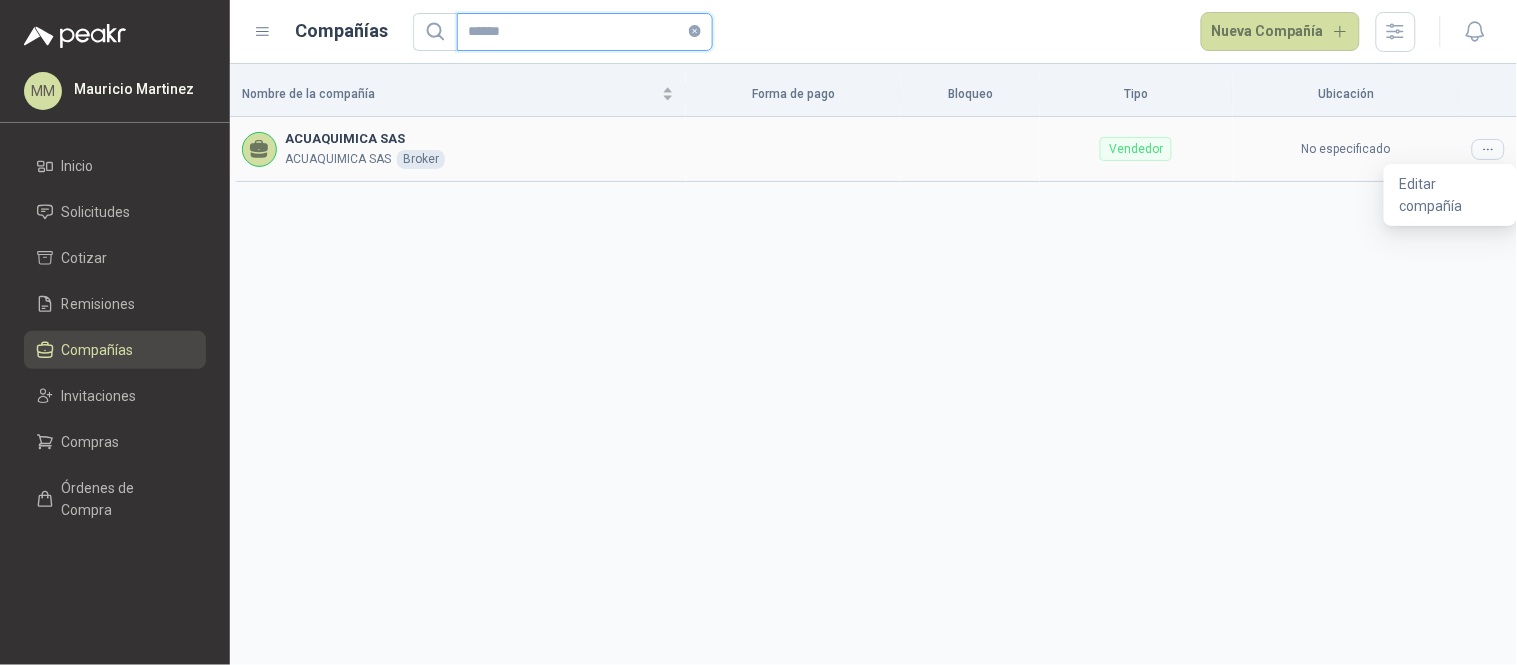 type on "******" 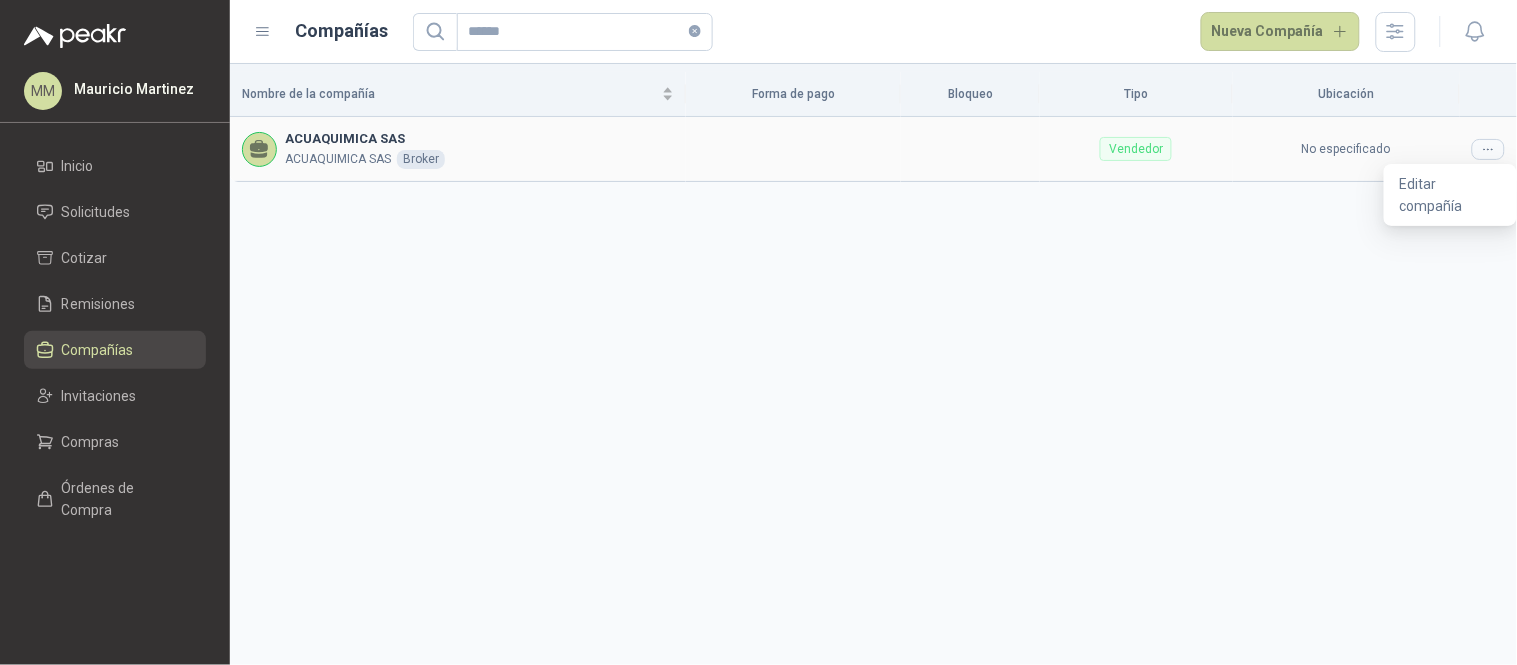 click at bounding box center [1488, 149] 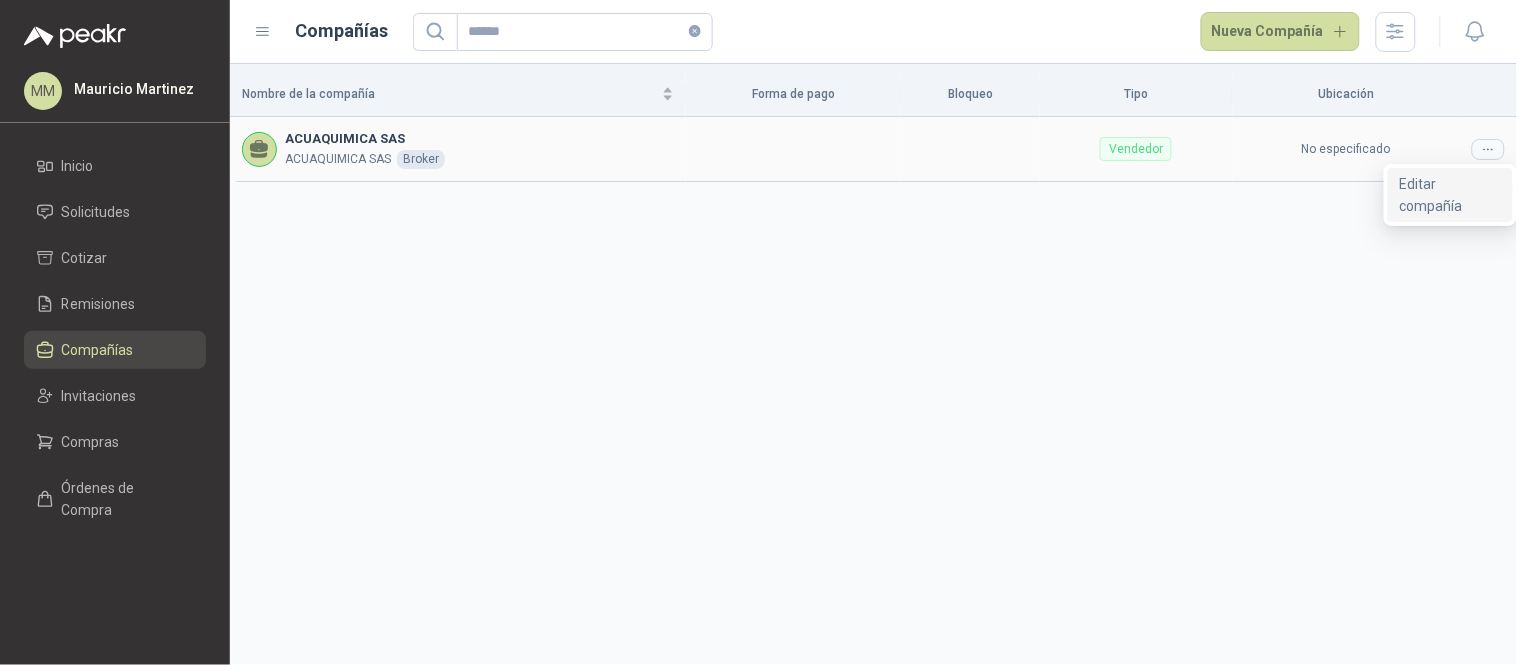 click on "Editar compañía" at bounding box center (1450, 195) 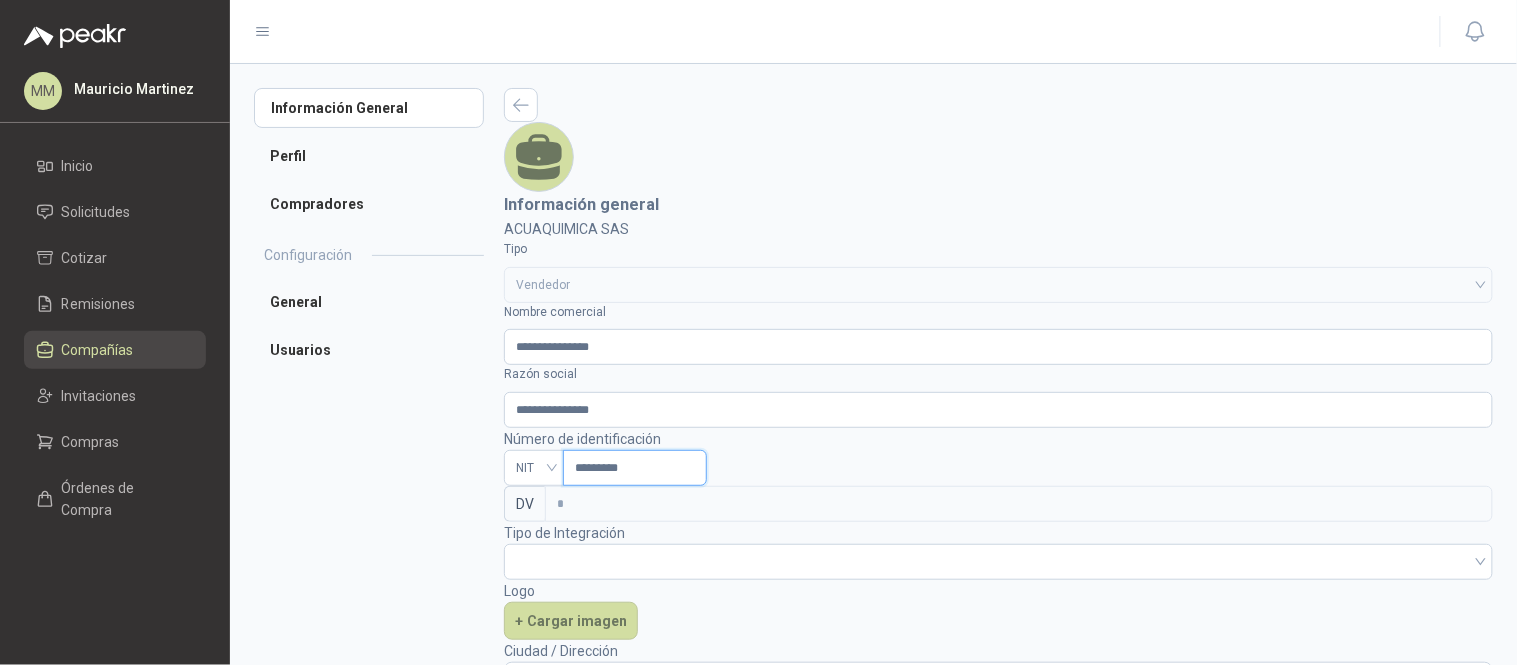 click on "*********" at bounding box center [635, 468] 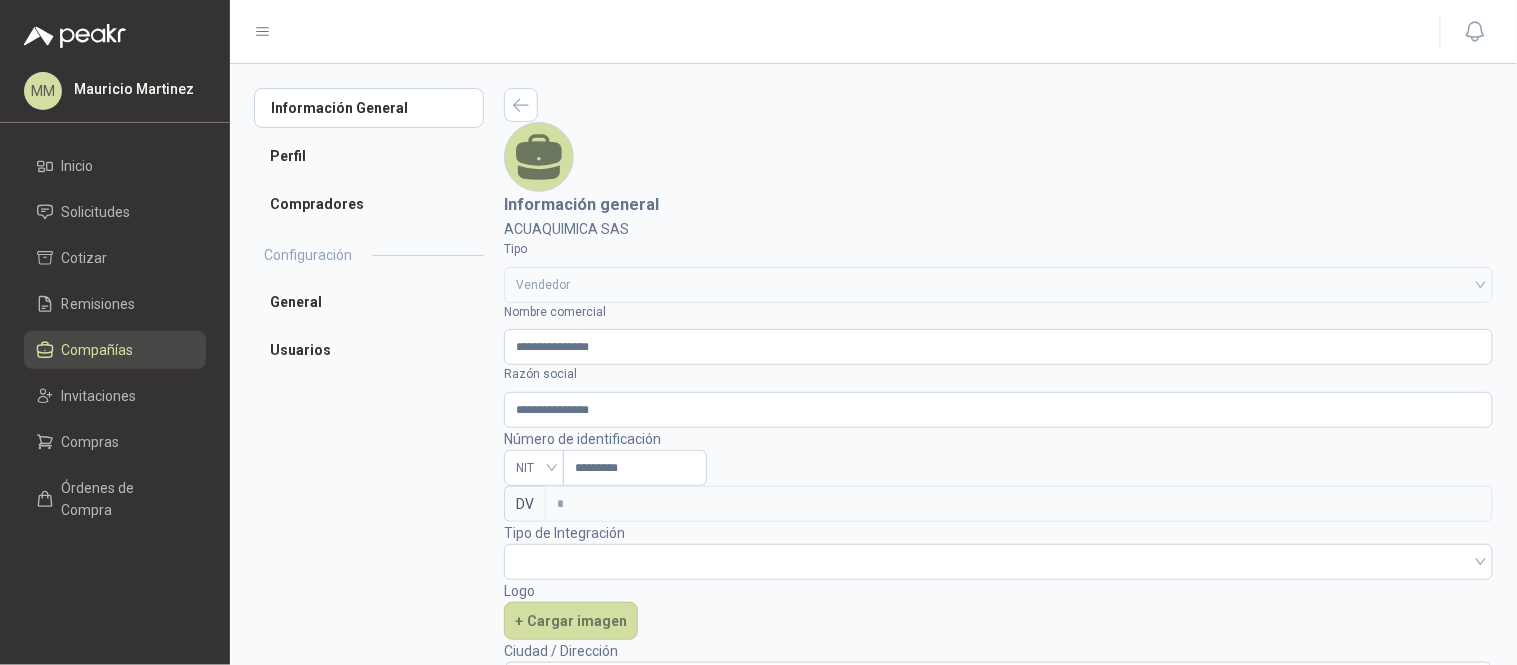 click on "Compañías" at bounding box center (115, 350) 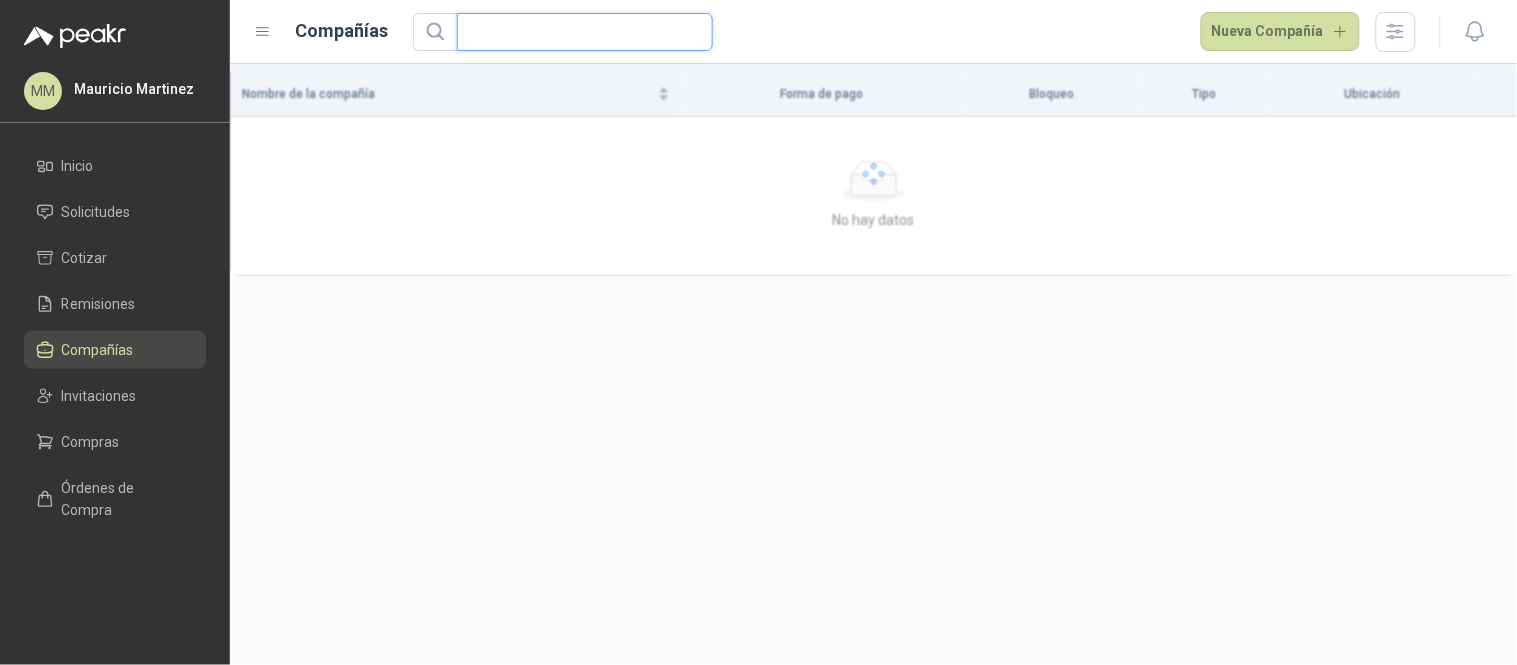 click at bounding box center [577, 32] 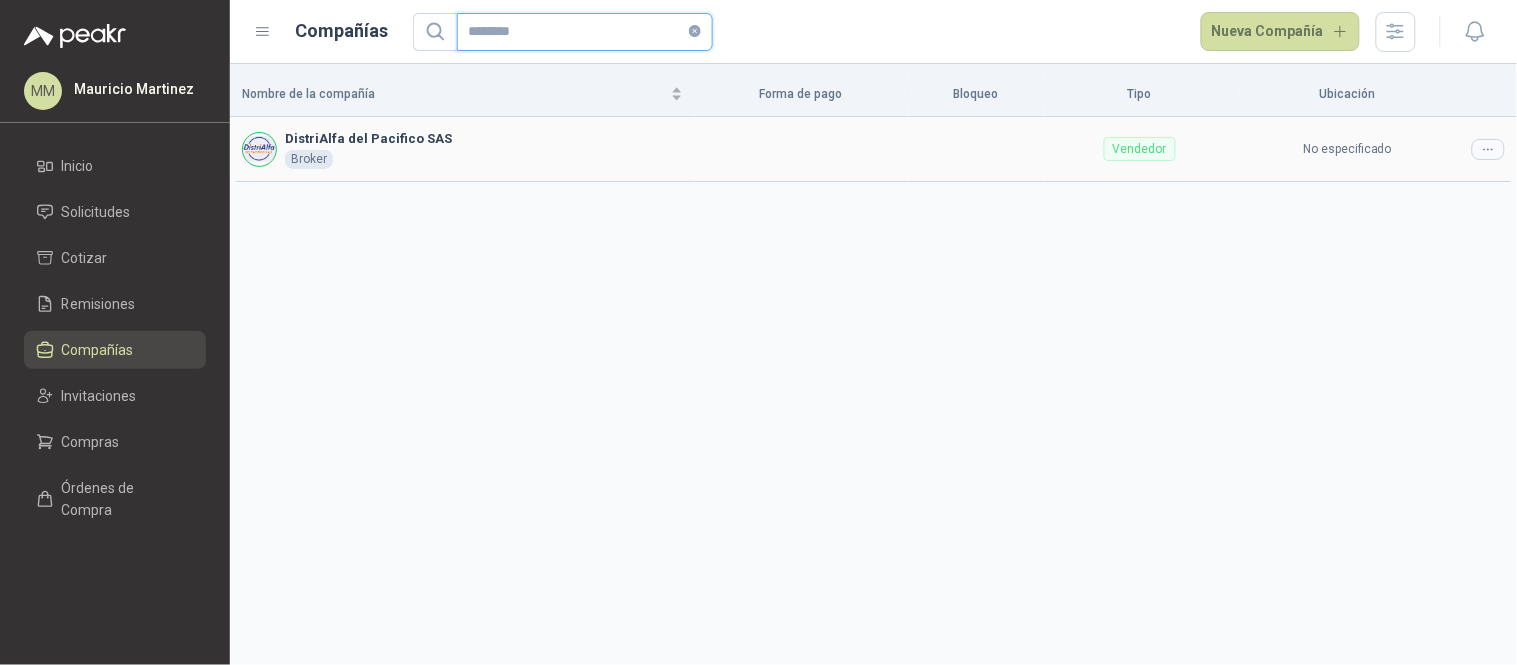 type on "********" 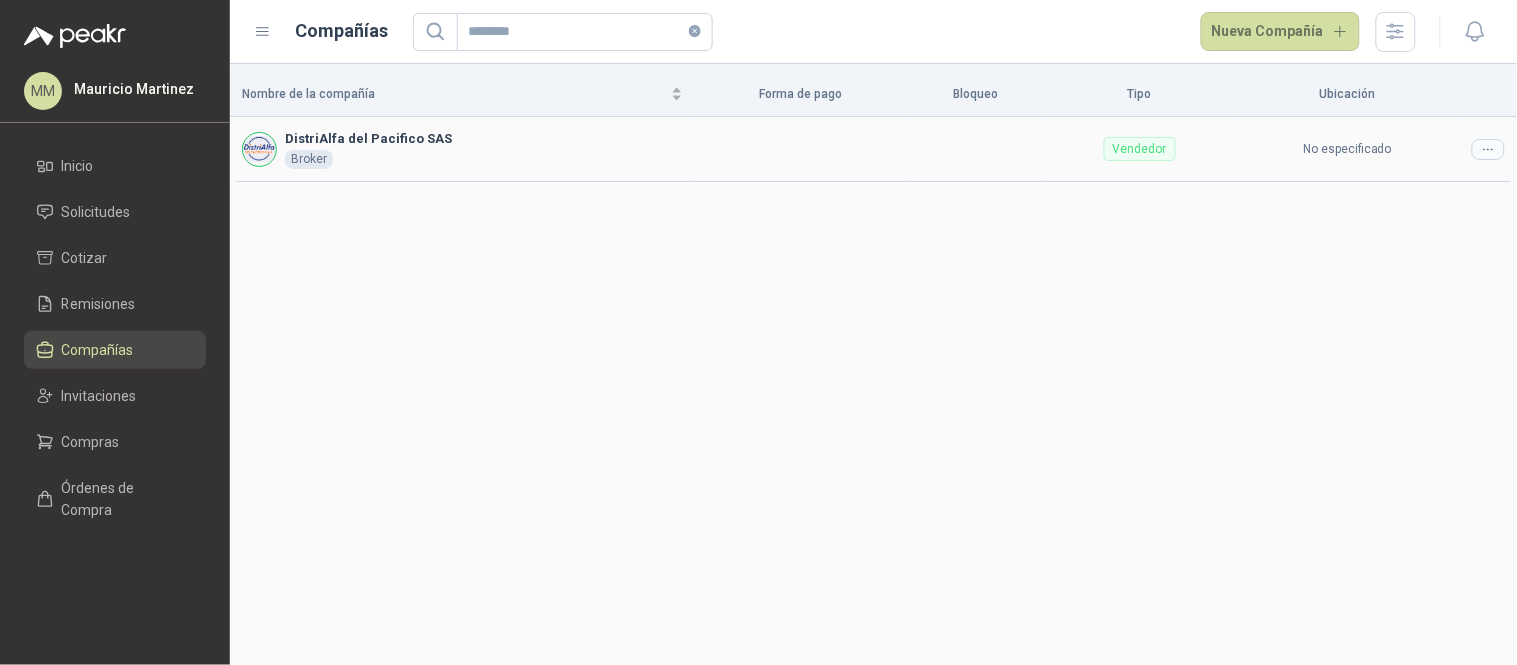 click at bounding box center (1488, 149) 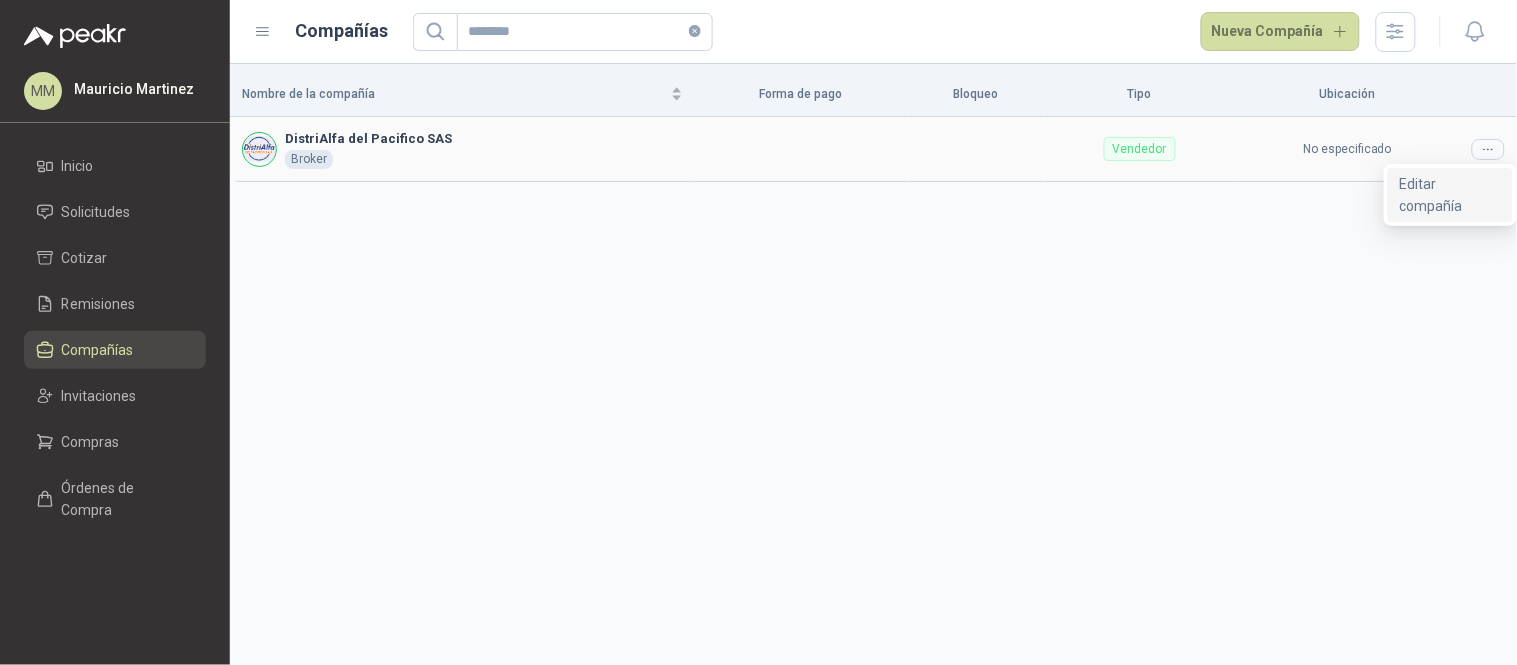 click on "Editar compañía" at bounding box center [1450, 195] 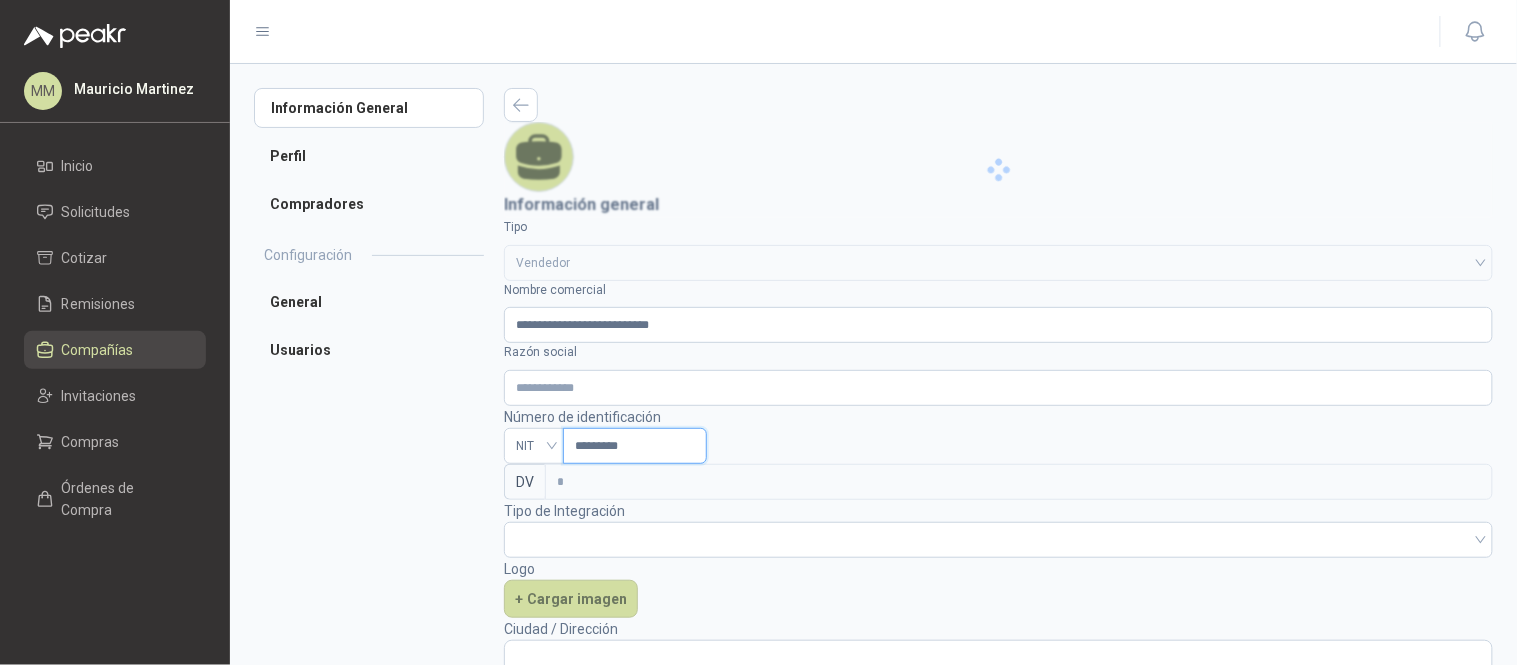 click on "*********" at bounding box center [635, 446] 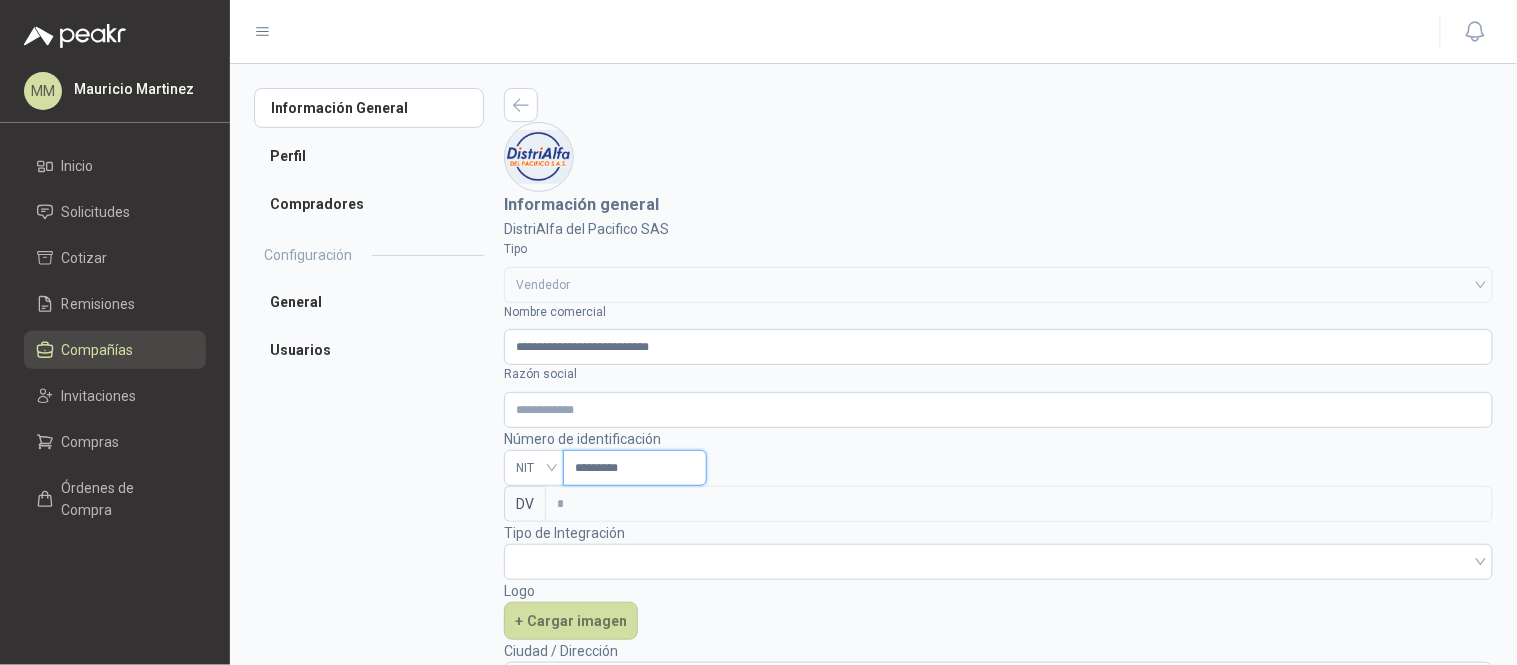 click on "*********" at bounding box center (635, 468) 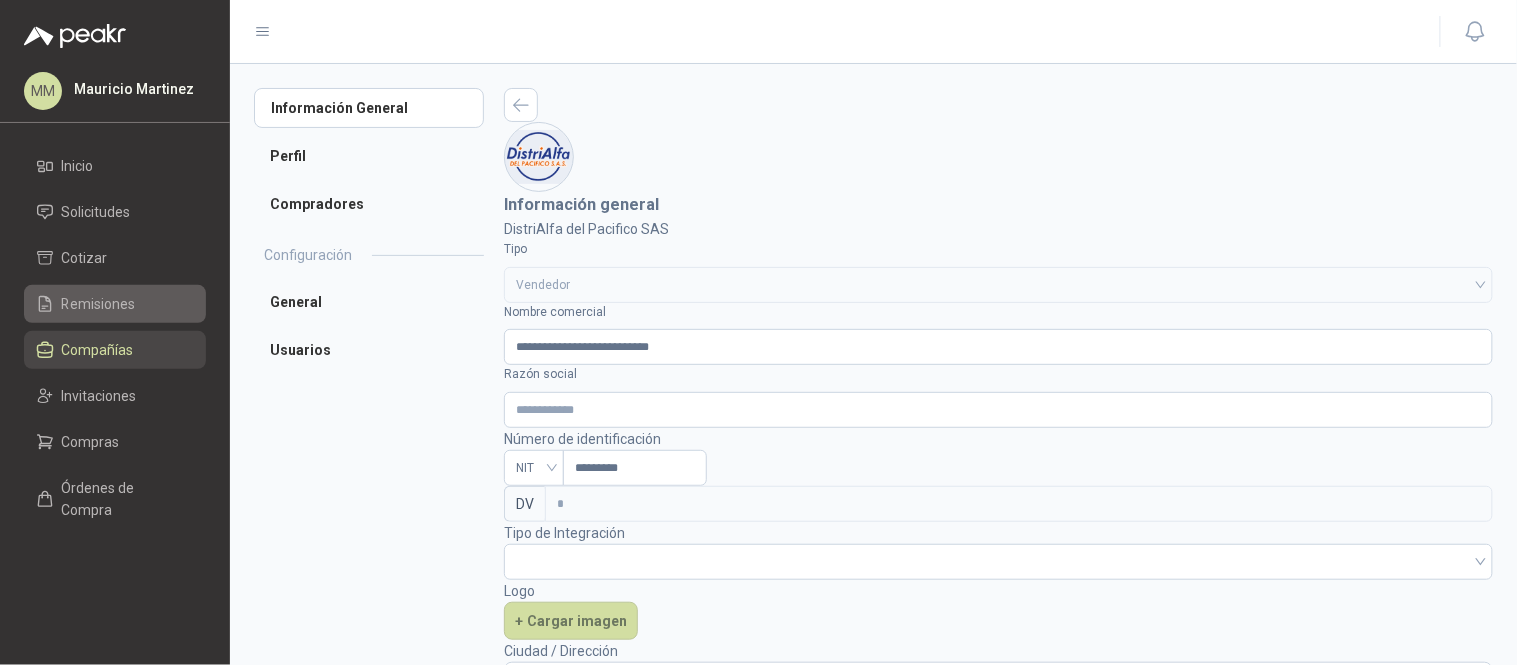 click on "Remisiones" at bounding box center (99, 304) 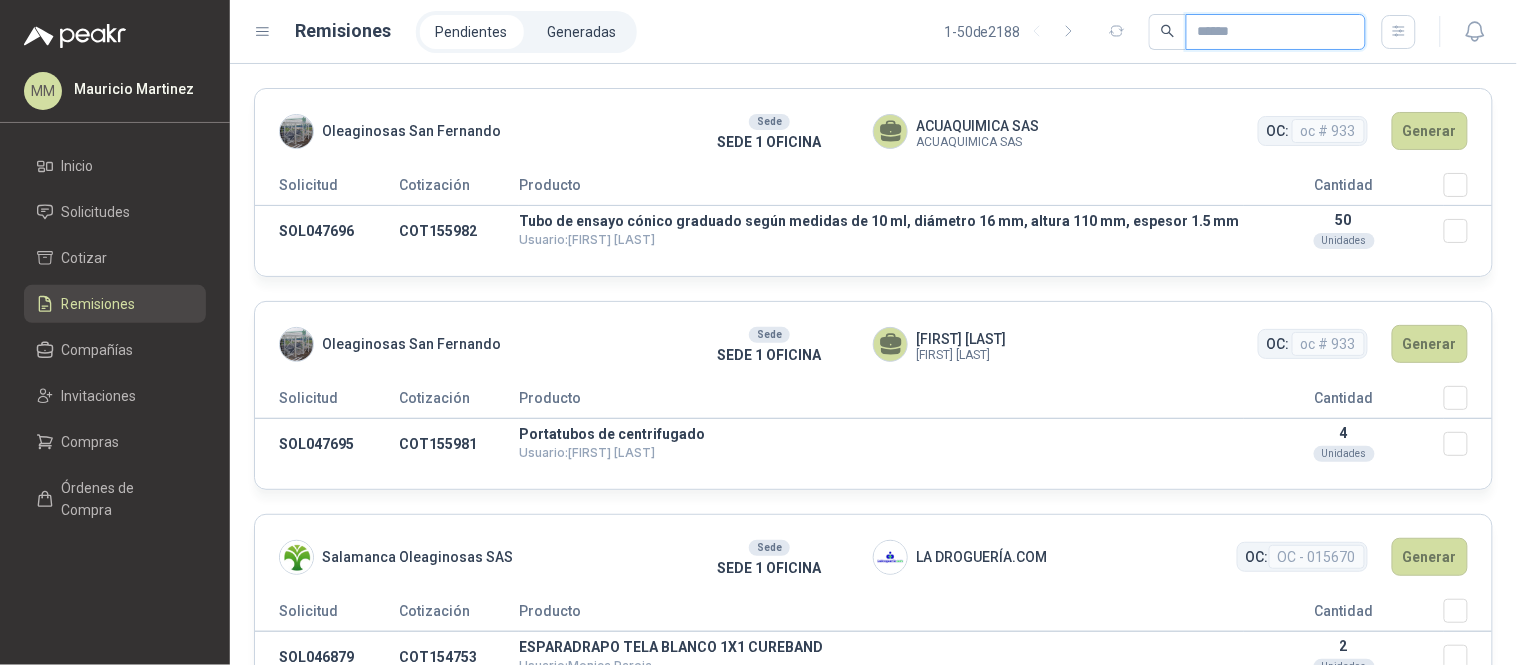 click at bounding box center (1268, 32) 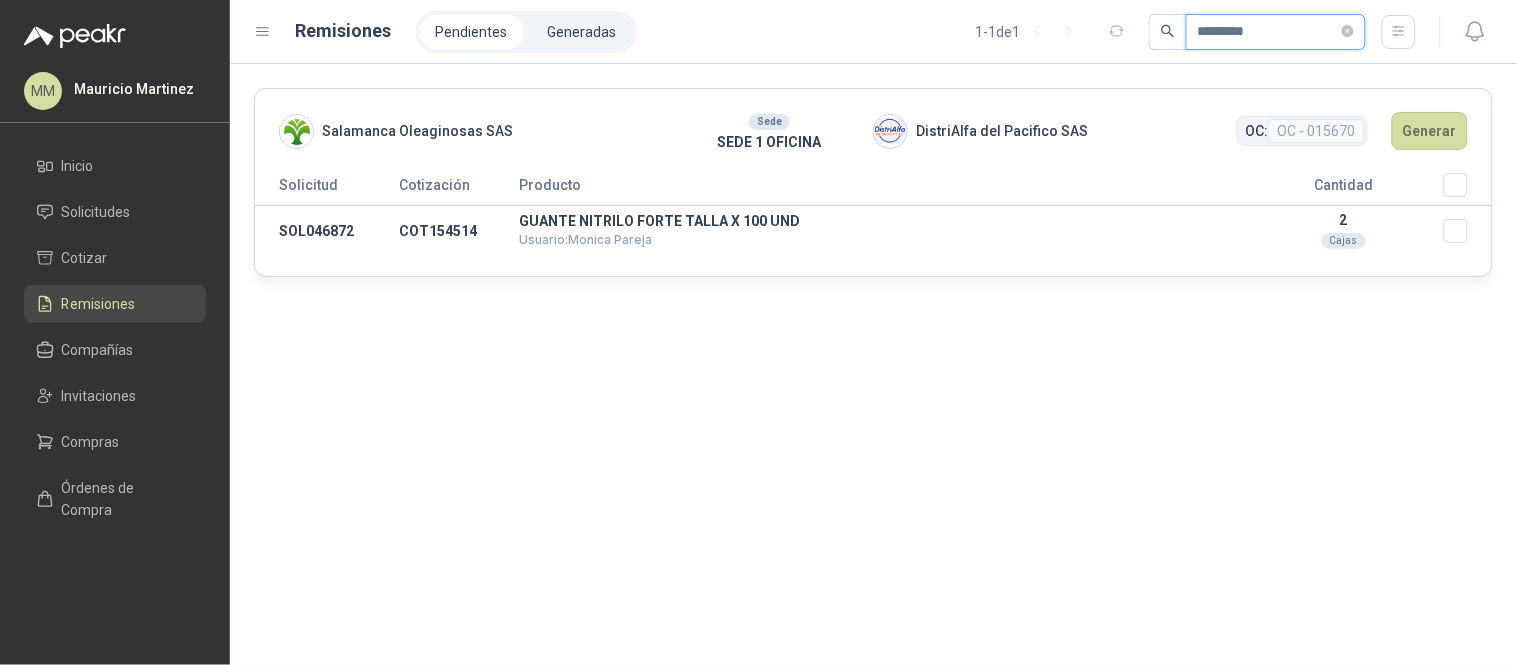 type on "*********" 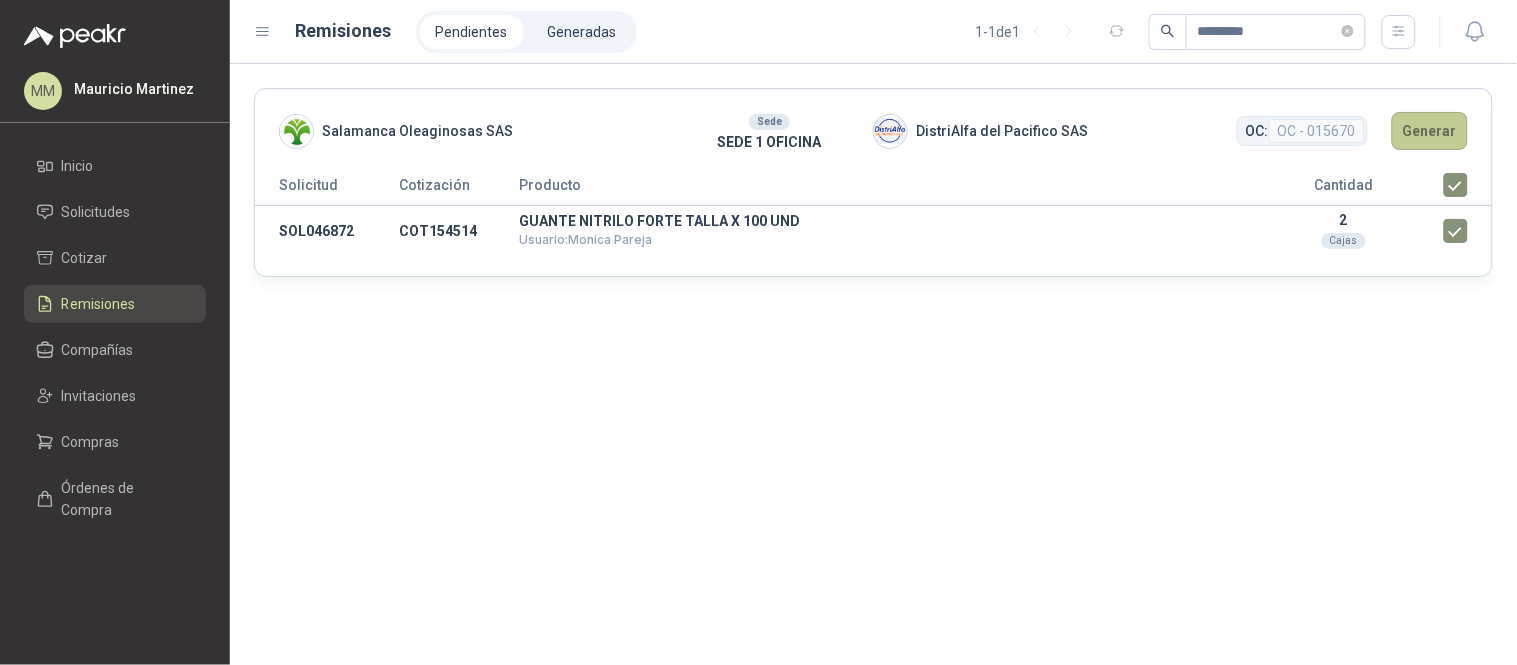 click on "Generar" at bounding box center [1430, 131] 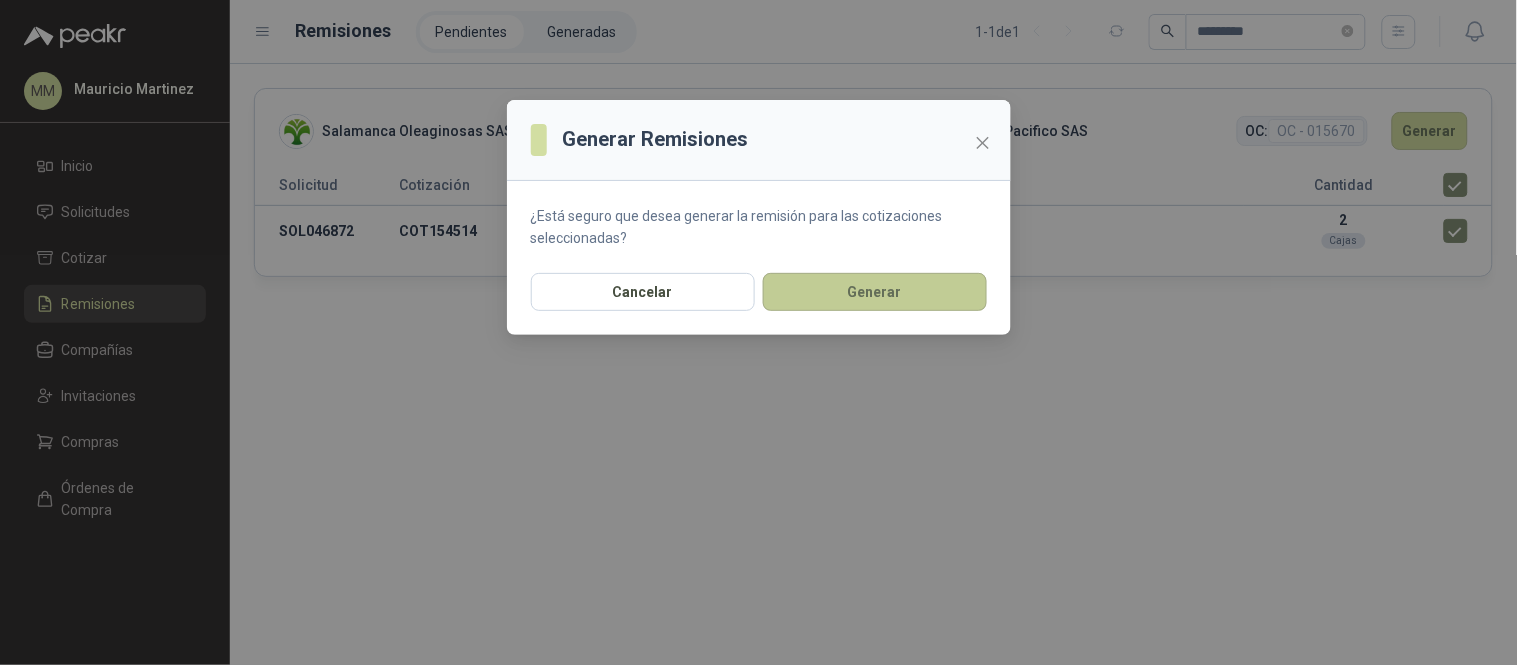 click on "Generar" at bounding box center (875, 292) 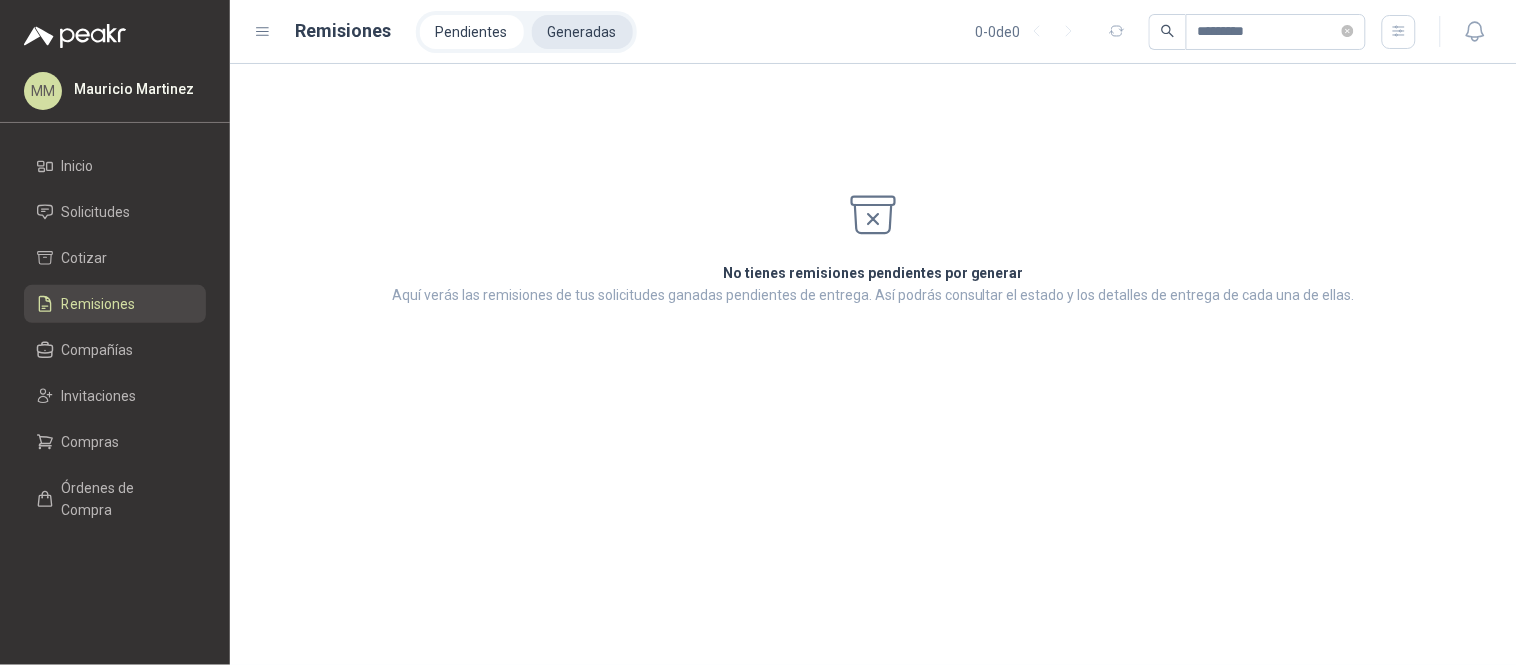click on "Generadas" at bounding box center (582, 32) 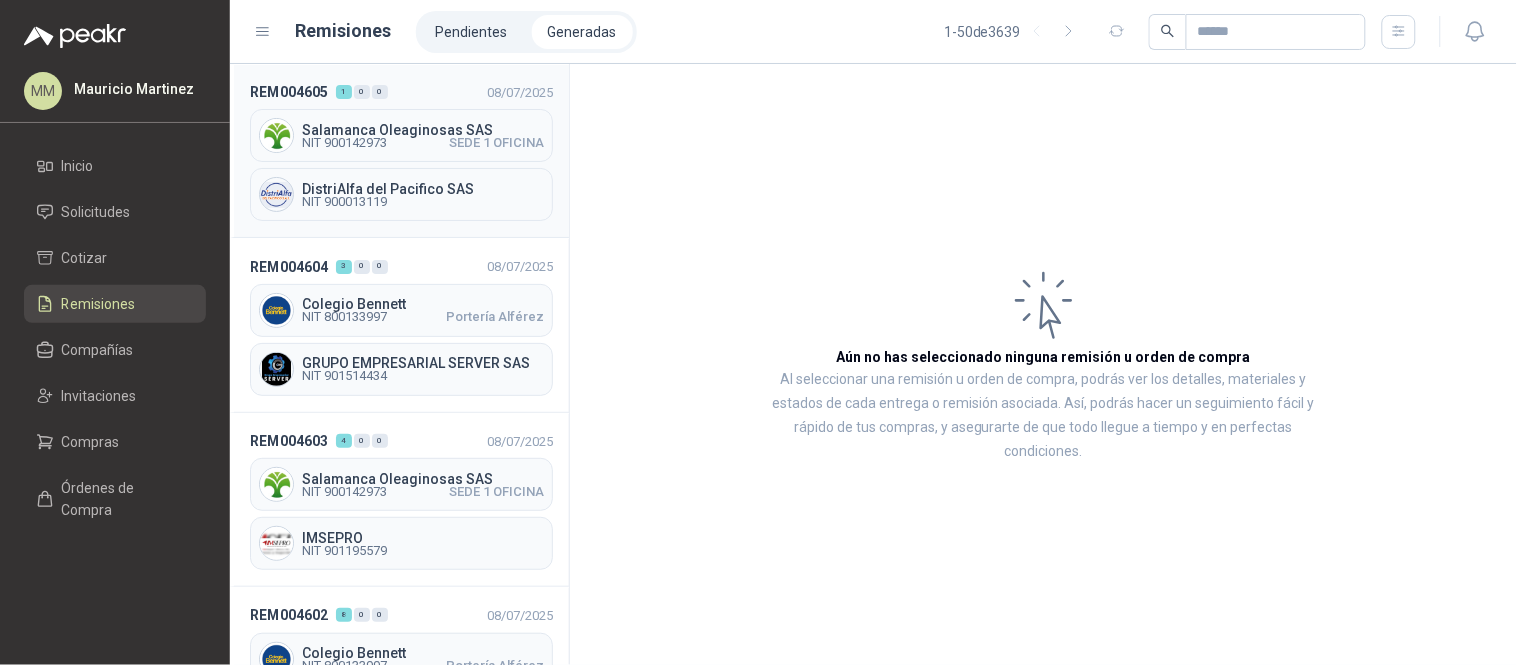 click on "Salamanca Oleaginosas SAS NIT   900142973 SEDE 1 OFICINA" at bounding box center [401, 135] 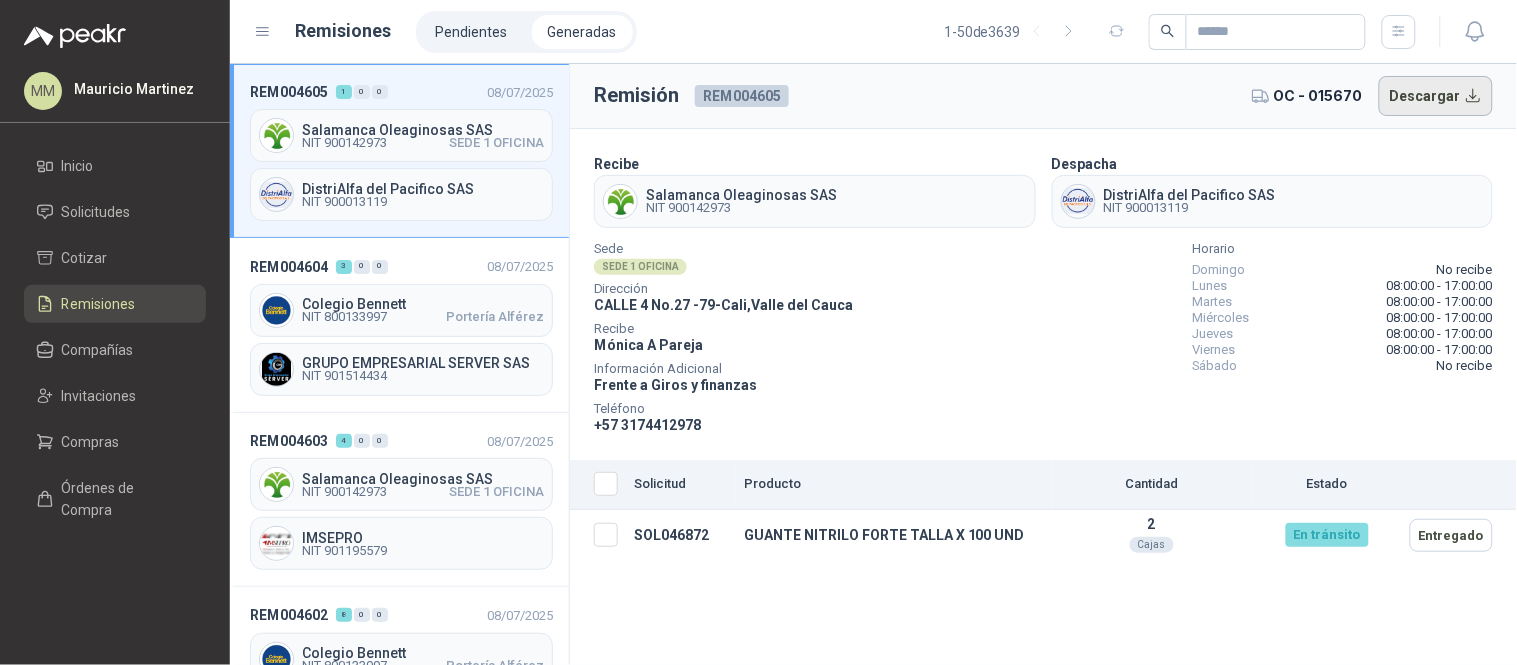 click on "Descargar" at bounding box center (1436, 96) 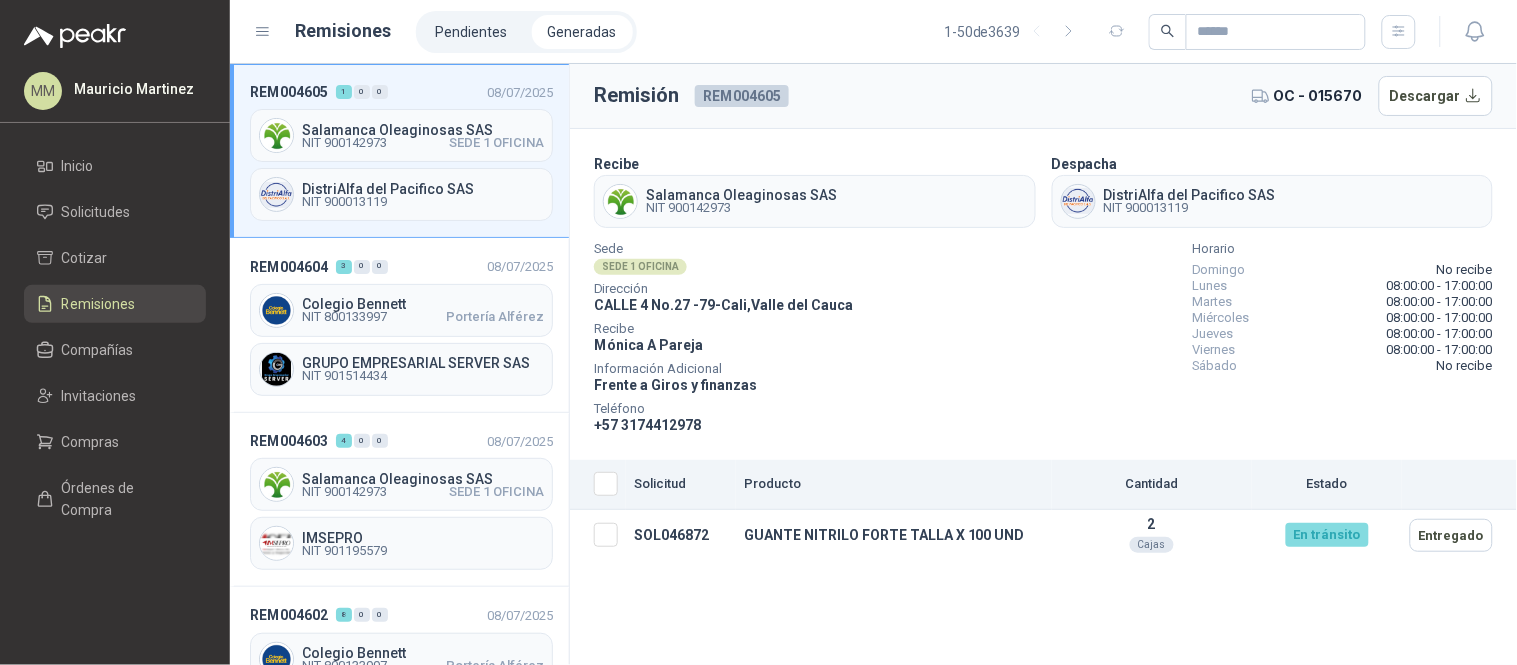 click on "Pendientes Generadas" at bounding box center (526, 32) 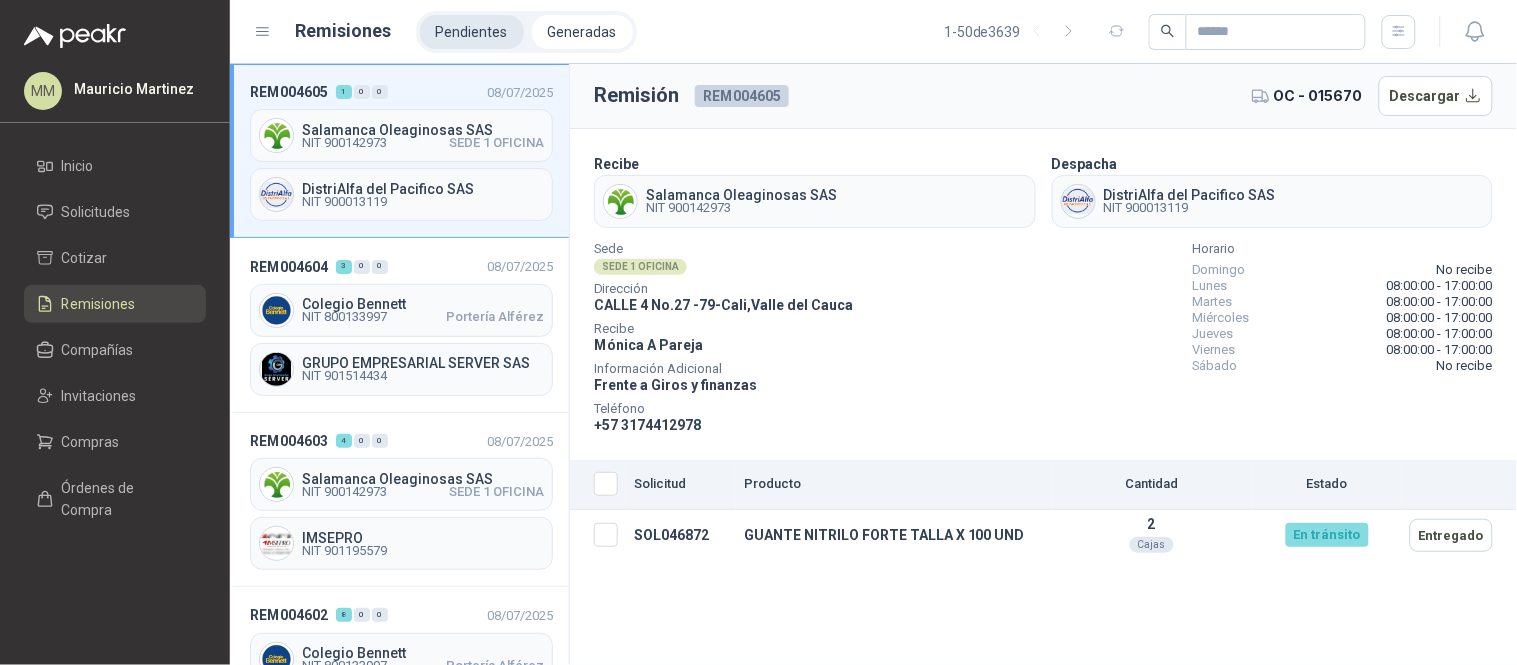 click on "Pendientes" at bounding box center (472, 32) 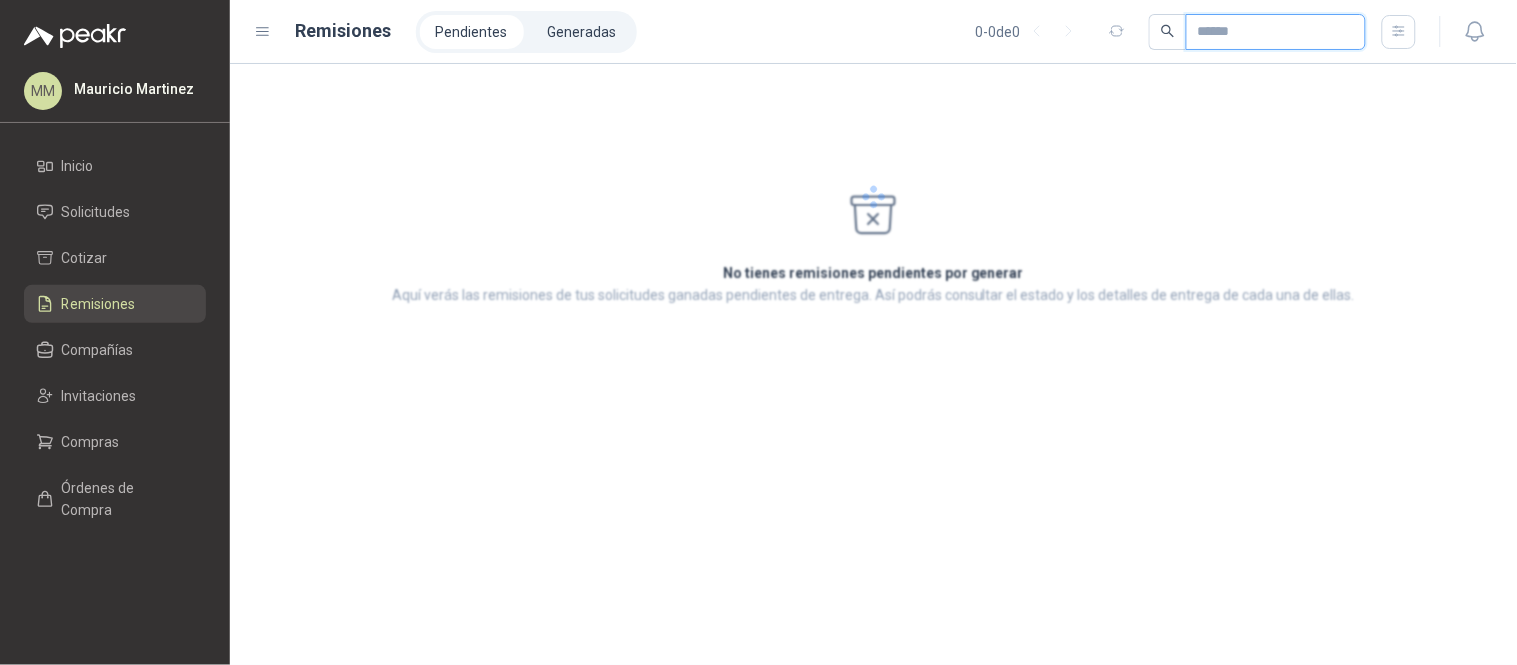 click at bounding box center (1268, 32) 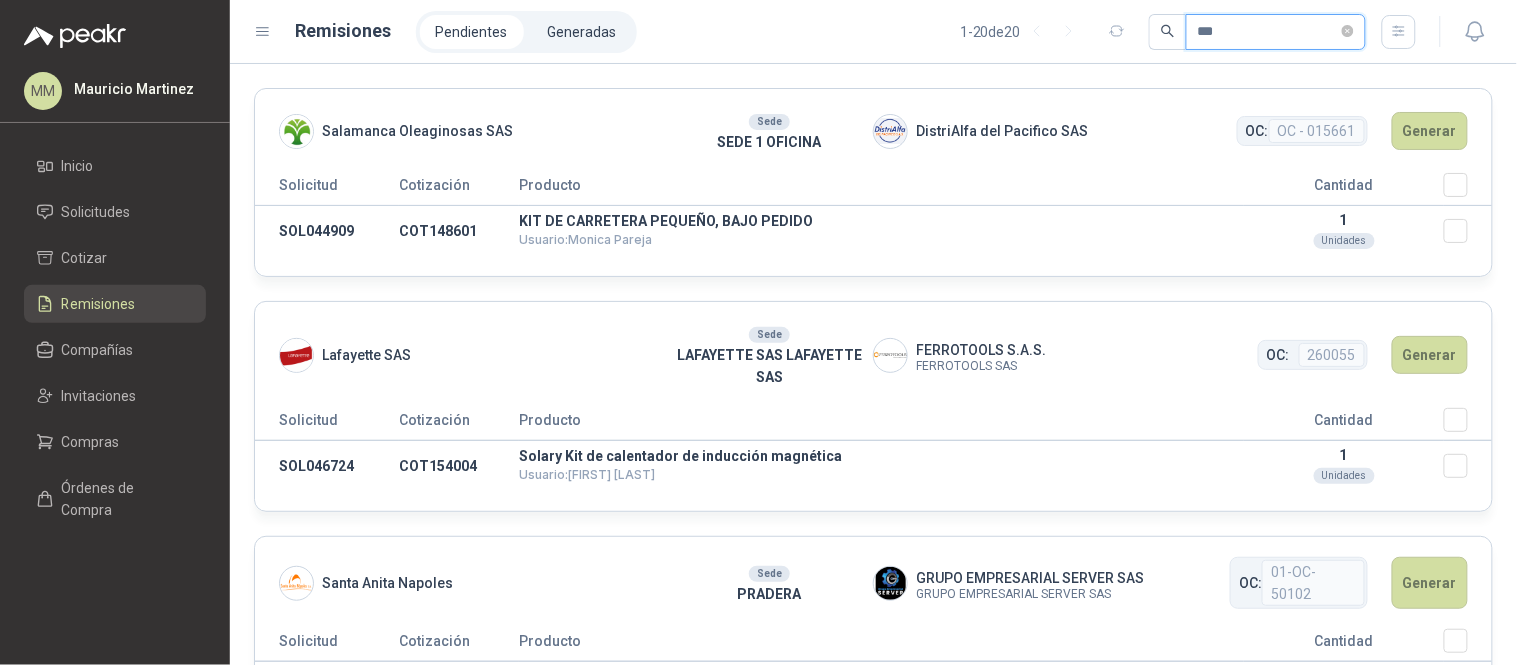 type on "***" 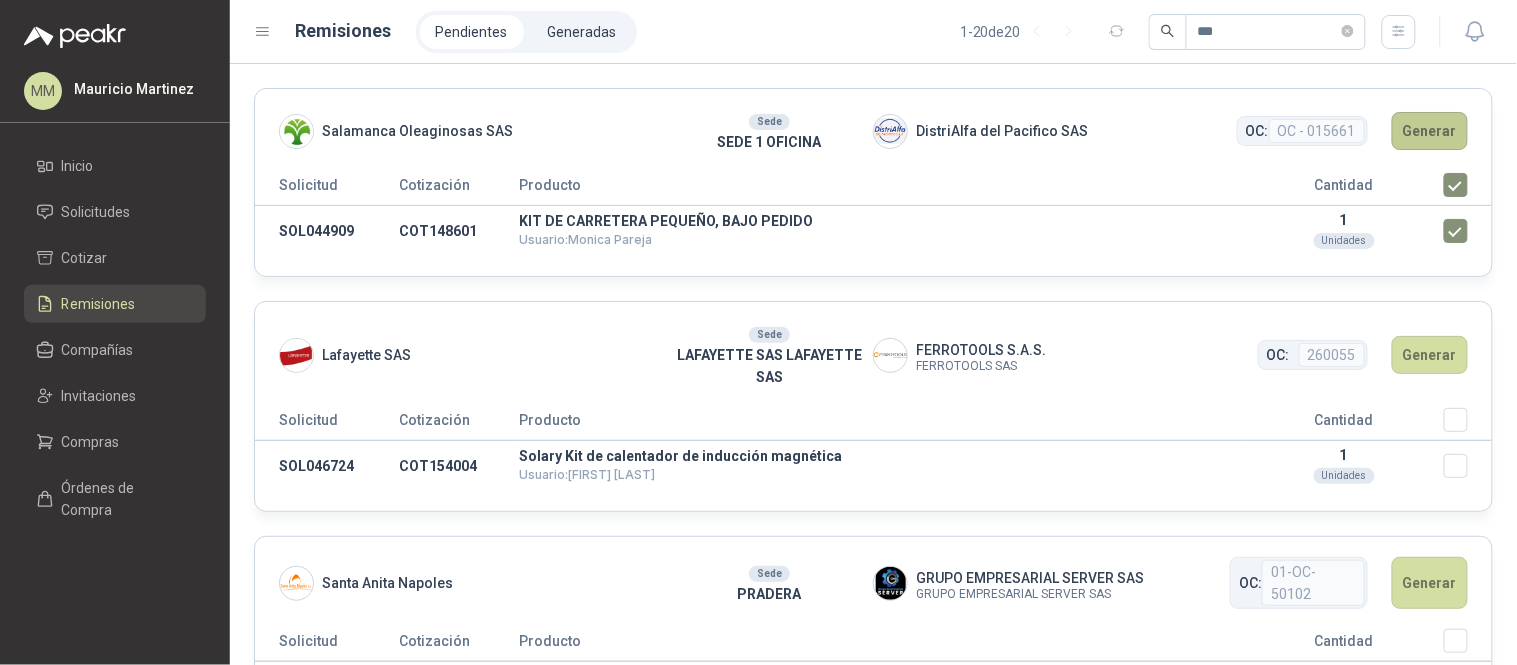 click on "Generar" at bounding box center [1430, 131] 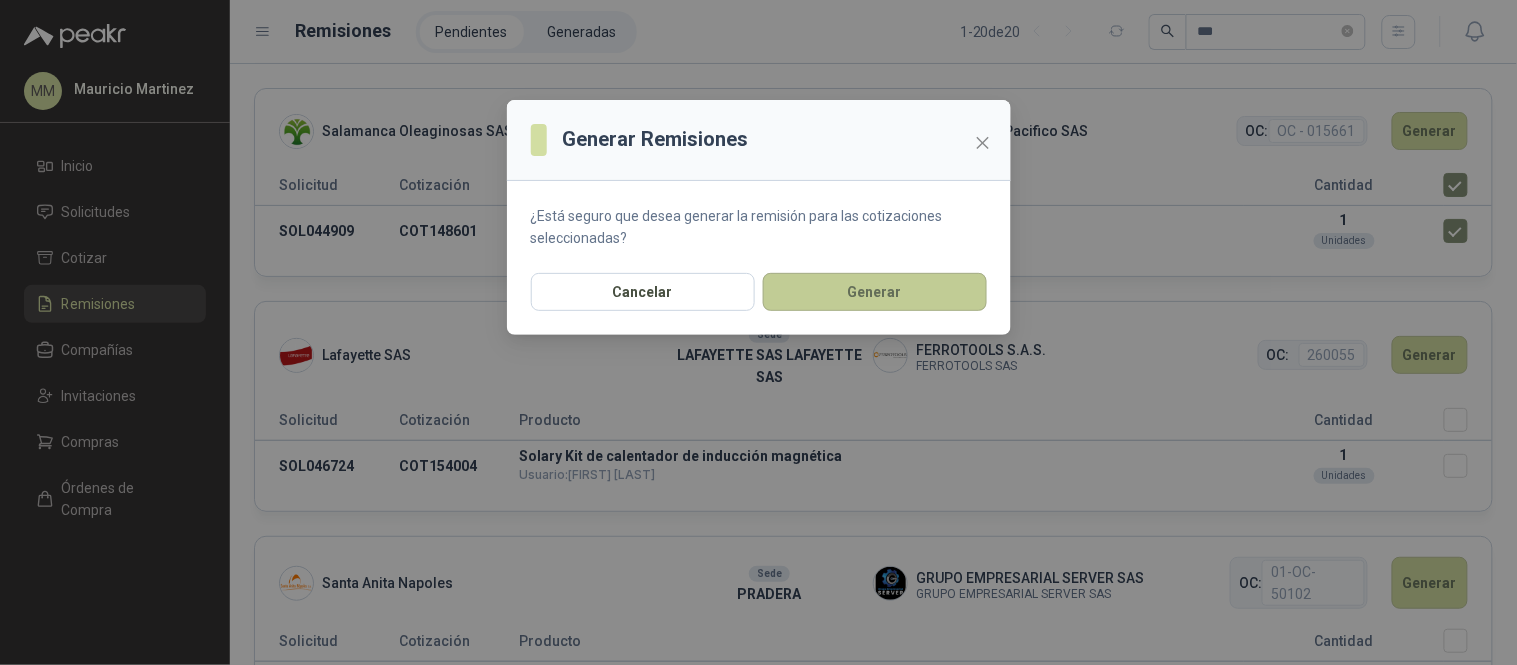 click on "Generar" at bounding box center (875, 292) 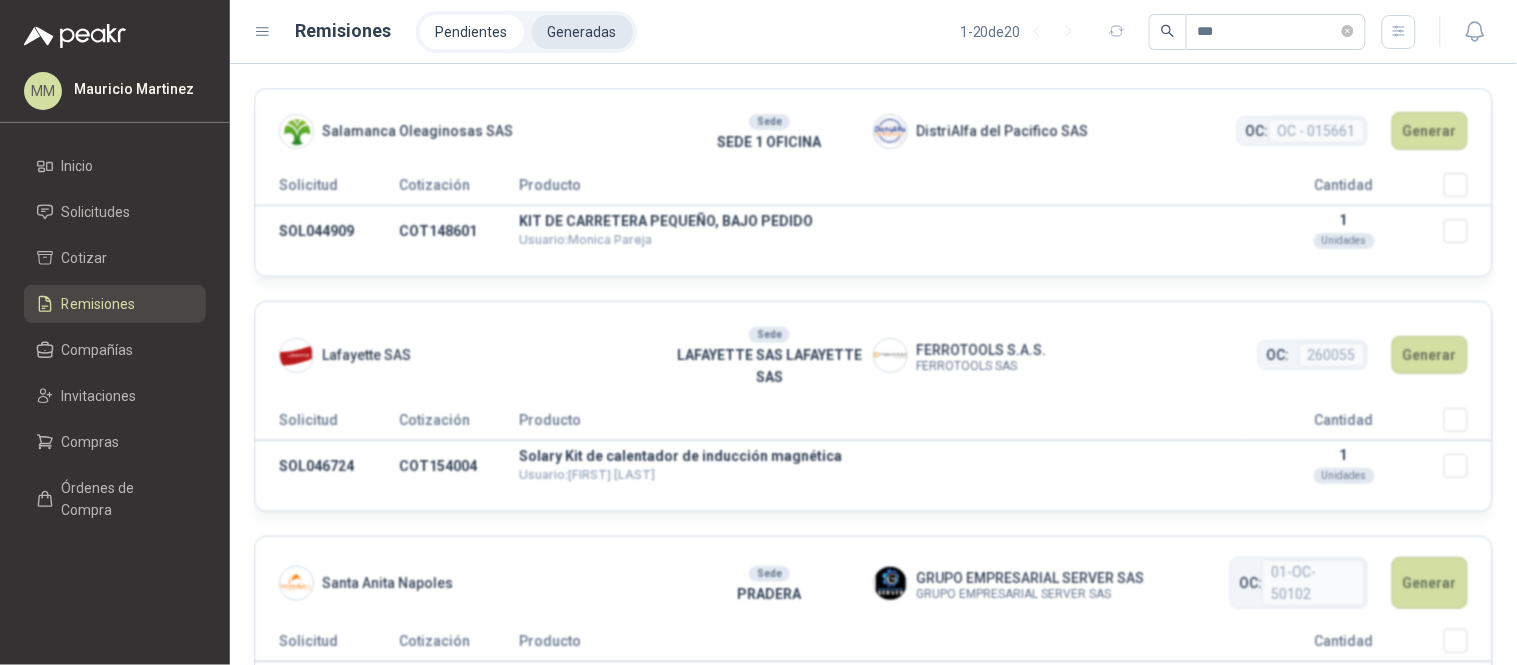 click on "Generadas" at bounding box center [582, 32] 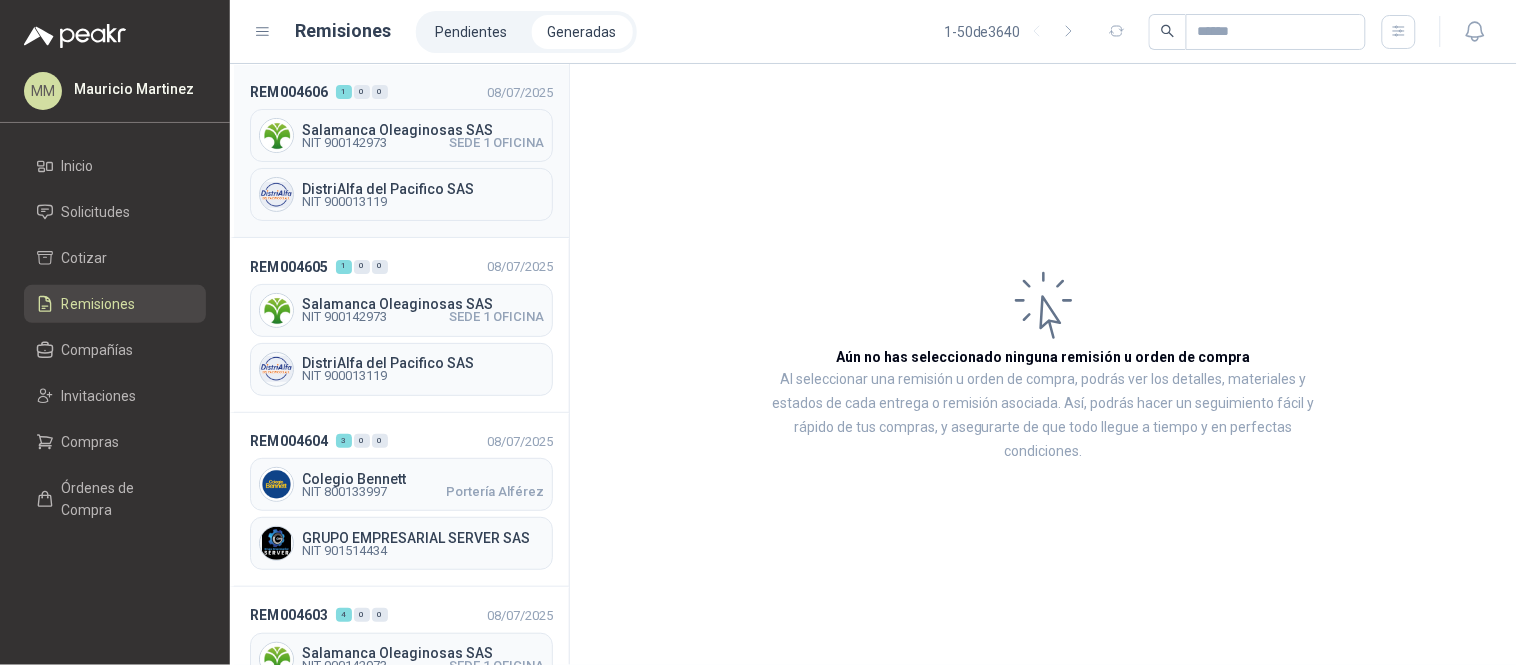 click on "Salamanca Oleaginosas SAS" at bounding box center (423, 130) 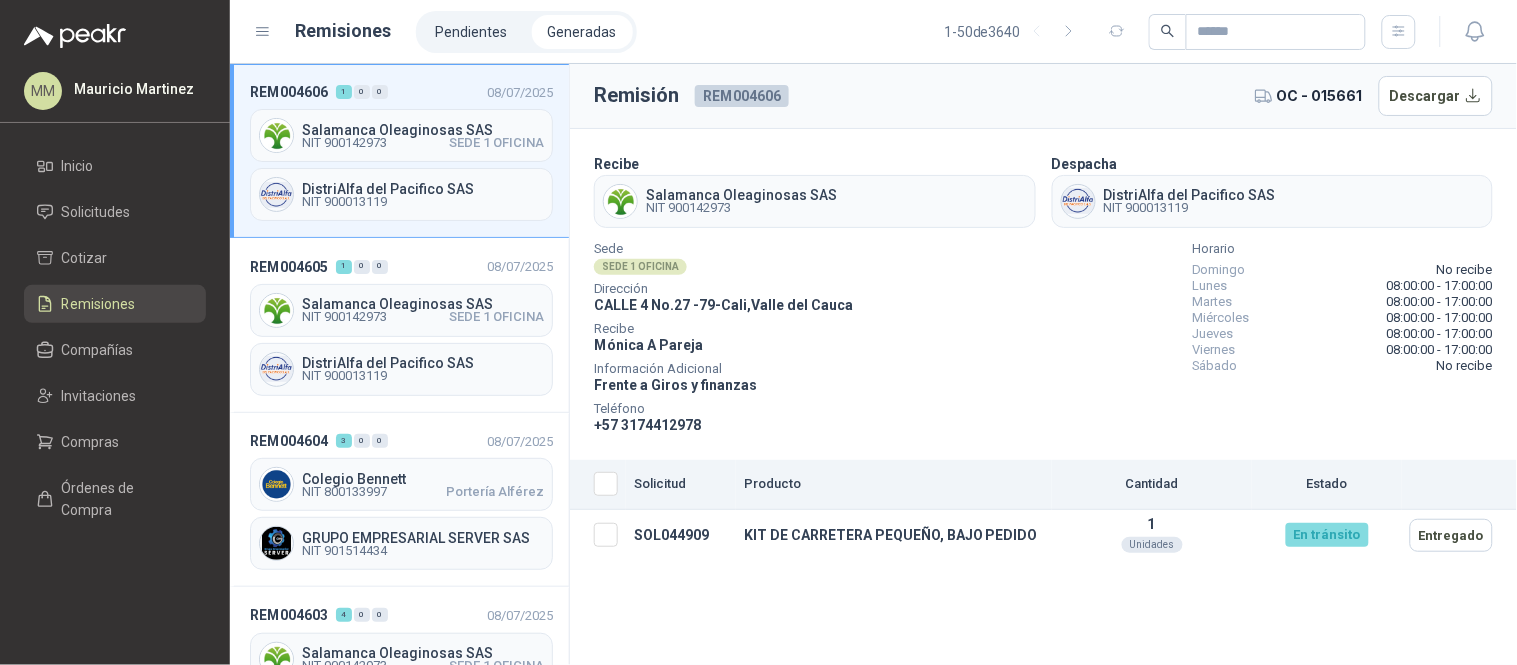 click on "Descargar" at bounding box center (1436, 96) 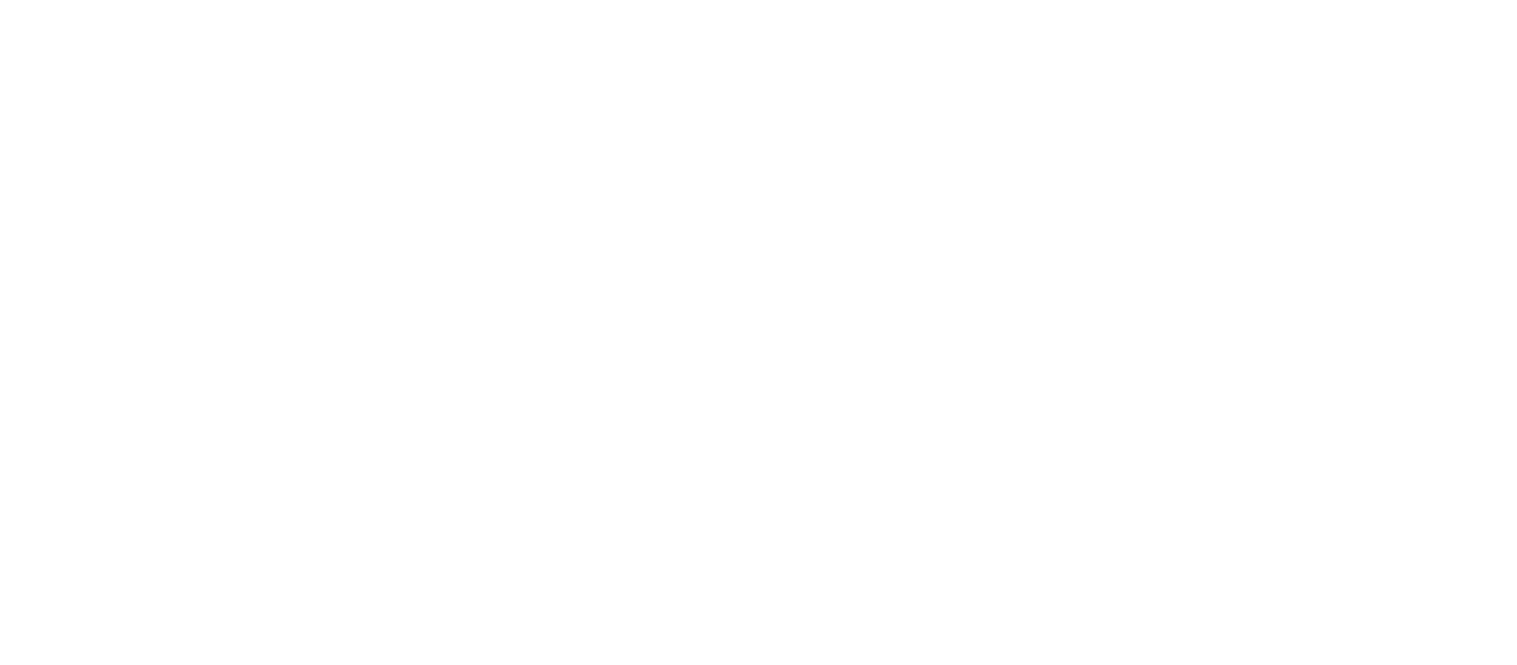 scroll, scrollTop: 0, scrollLeft: 0, axis: both 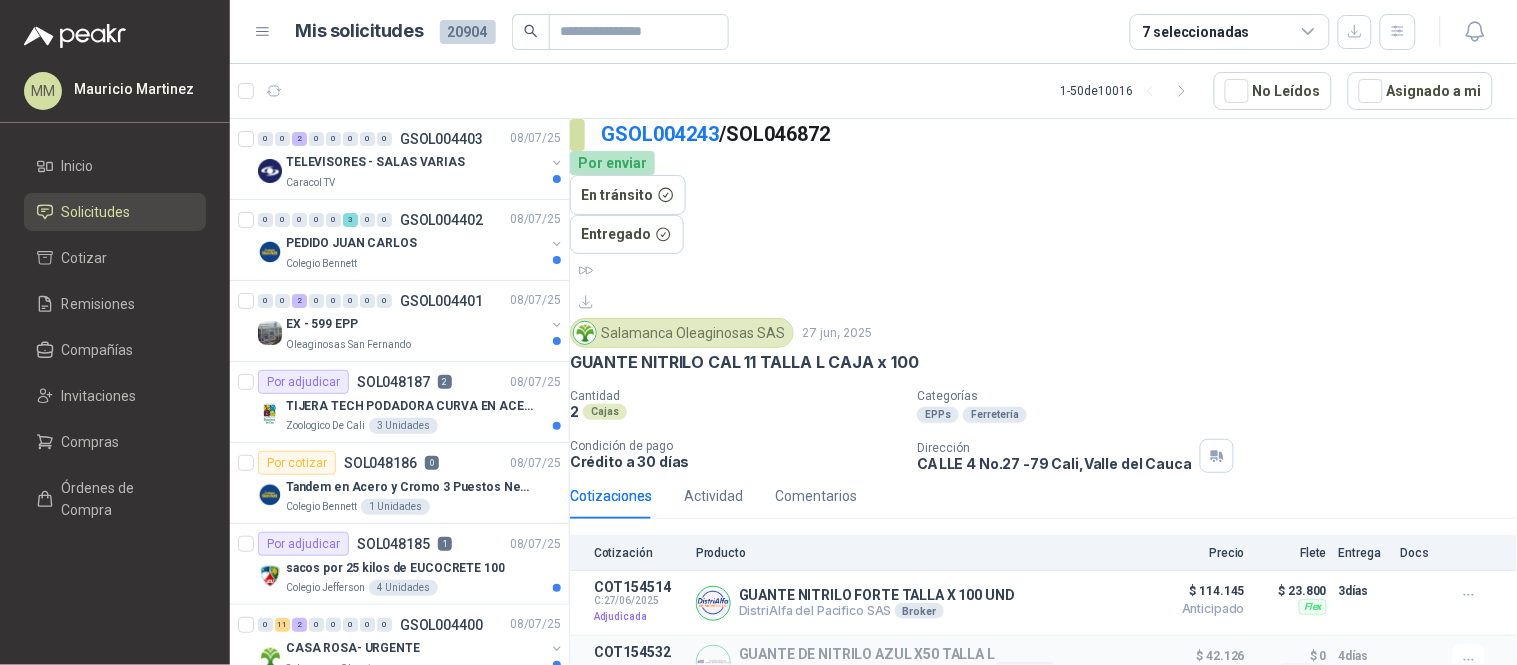 click on "GSOL004243  /  SOL046872" at bounding box center [1059, 134] 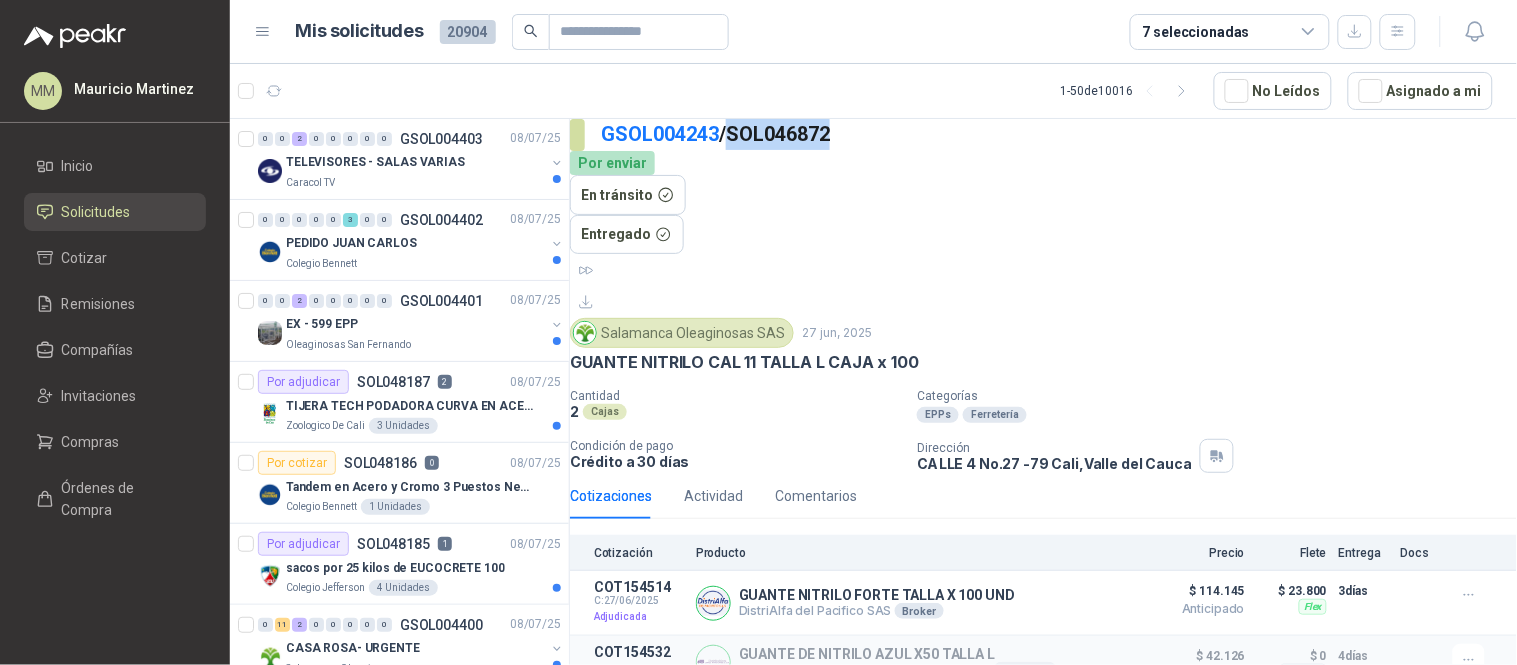 click on "GSOL004243  /  SOL046872" at bounding box center (1059, 134) 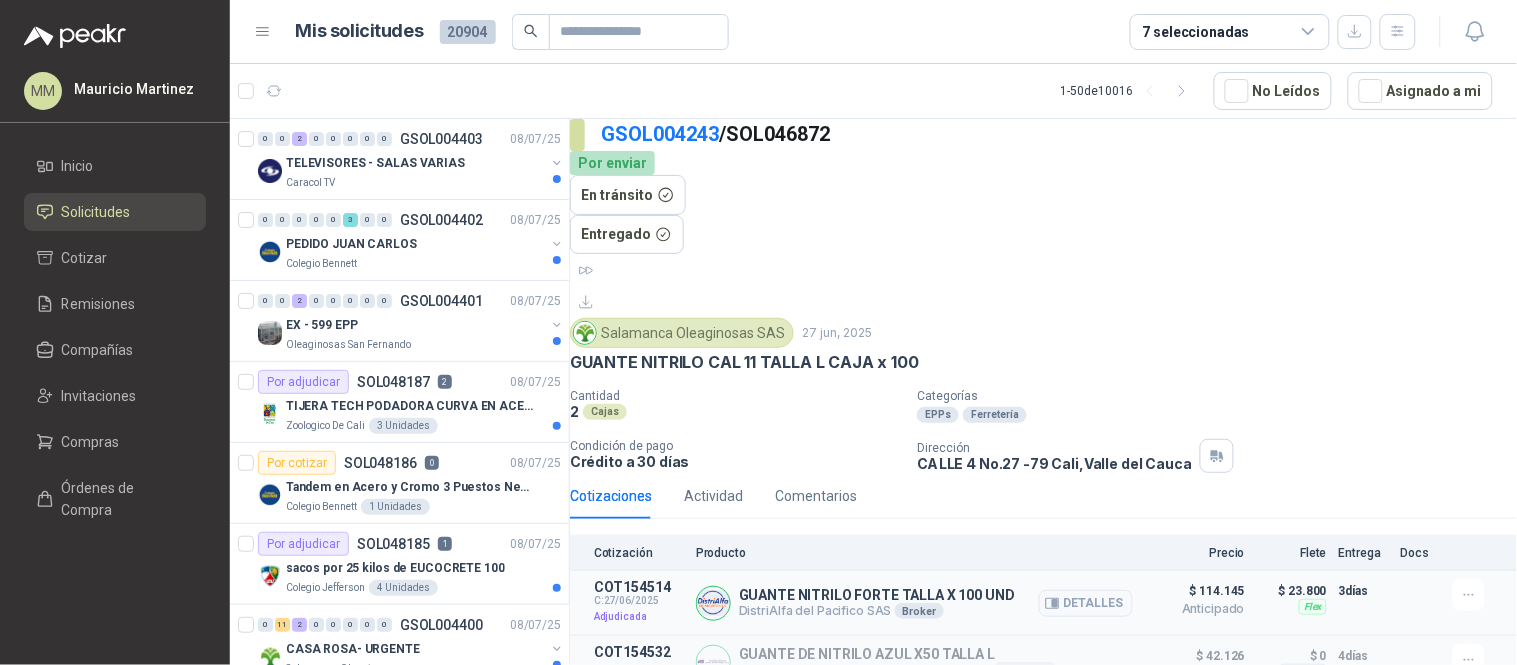 click on "GUANTE NITRILO FORTE TALLA X 100 UND" at bounding box center (877, 595) 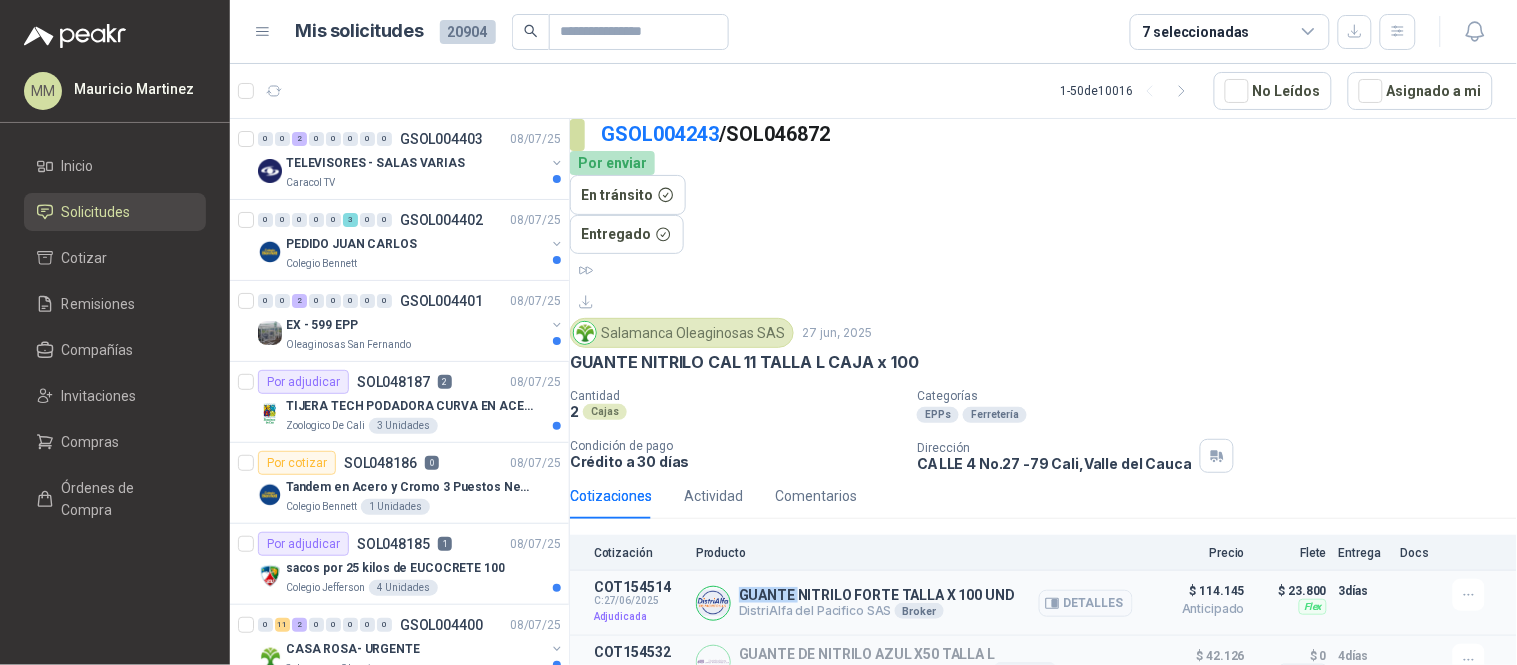 click on "GUANTE NITRILO FORTE TALLA X 100 UND" at bounding box center (877, 595) 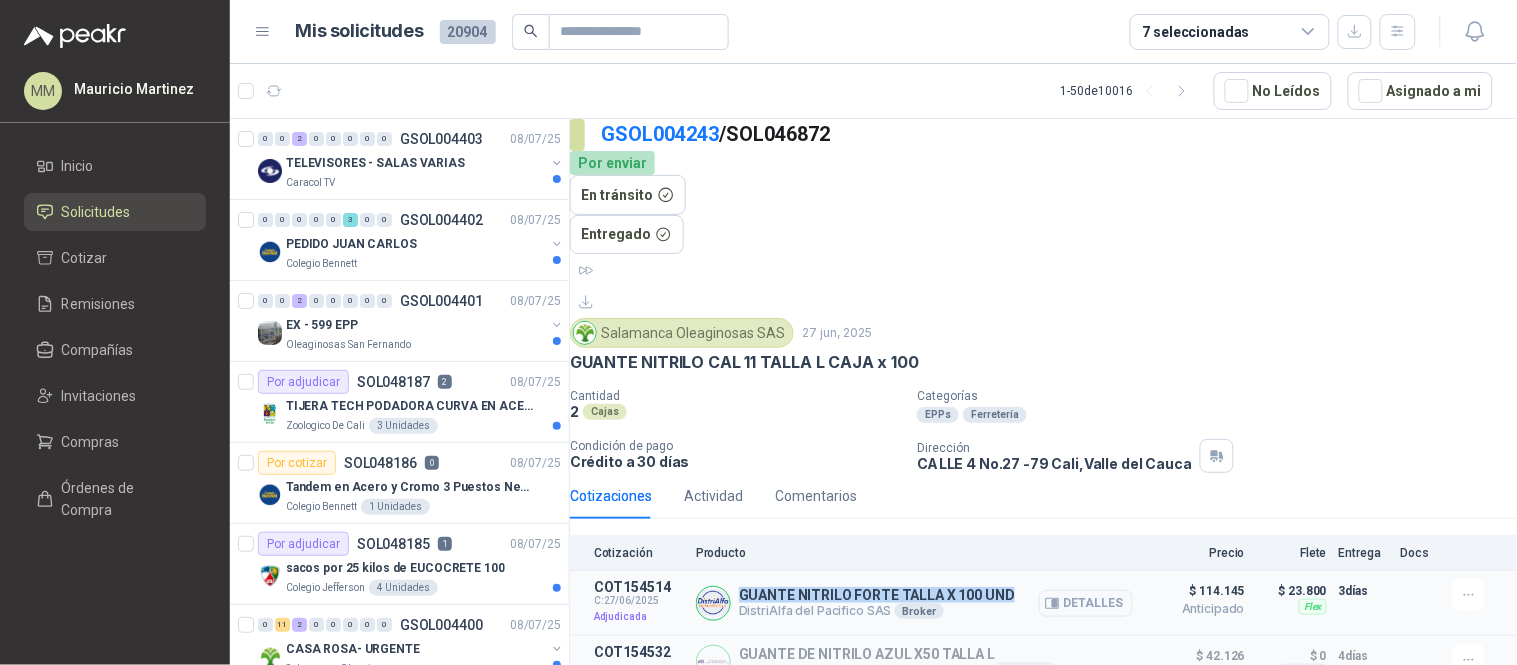click on "GUANTE NITRILO FORTE TALLA X 100 UND" at bounding box center (877, 595) 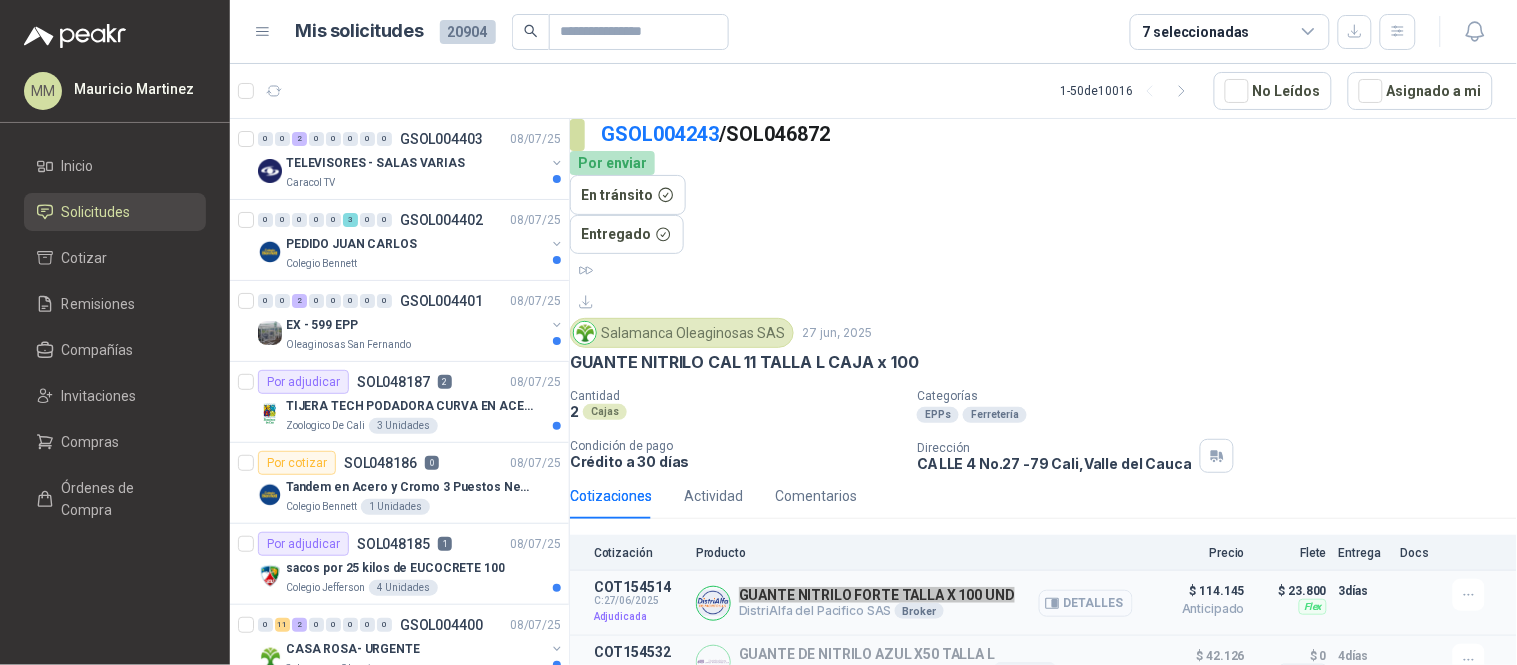 click on "Detalles" at bounding box center (1086, 603) 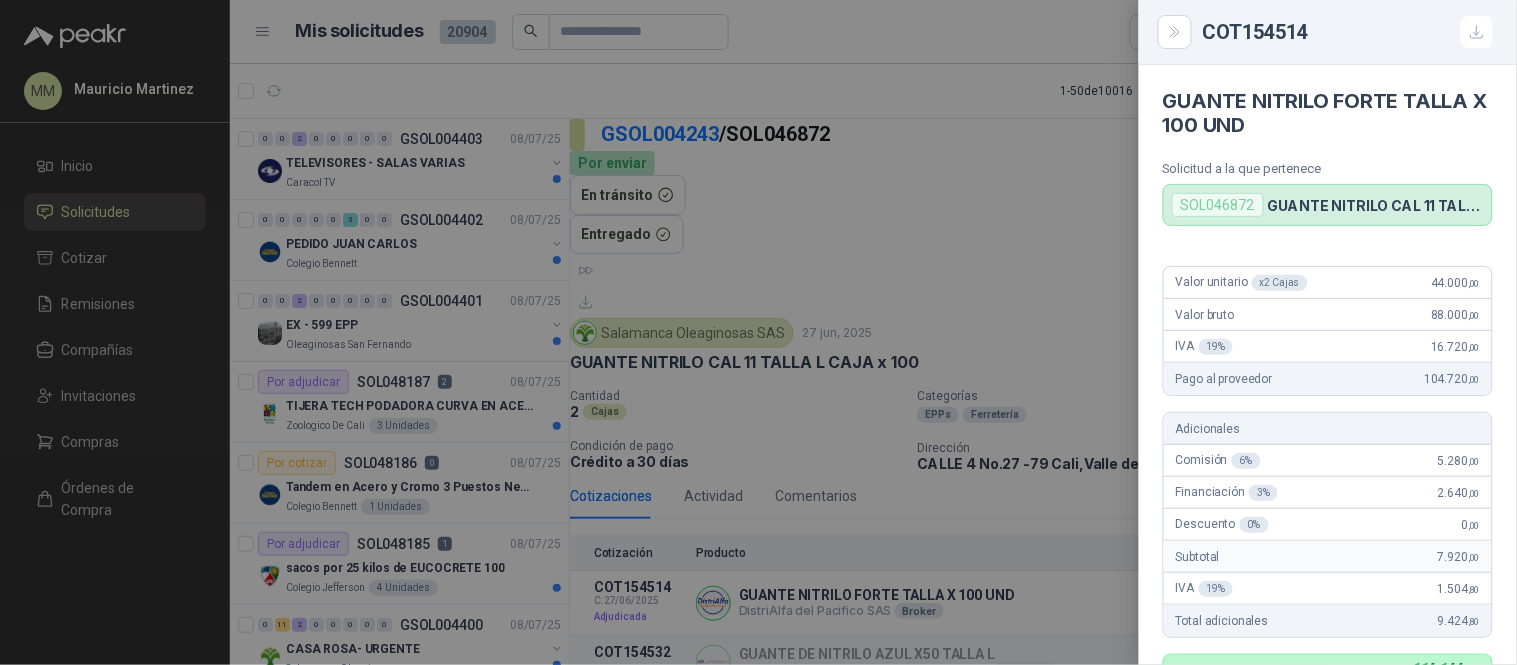 click at bounding box center [758, 332] 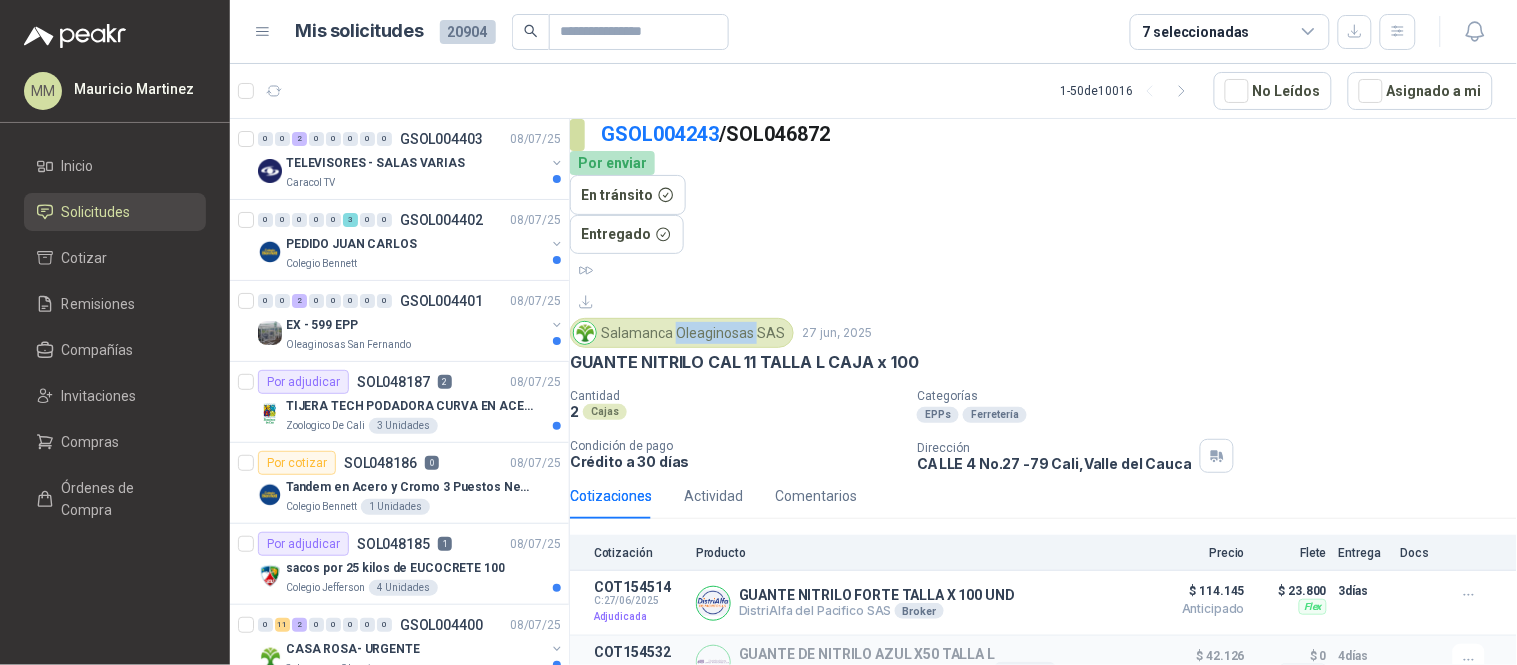 click on "Salamanca Oleaginosas SAS" at bounding box center [682, 333] 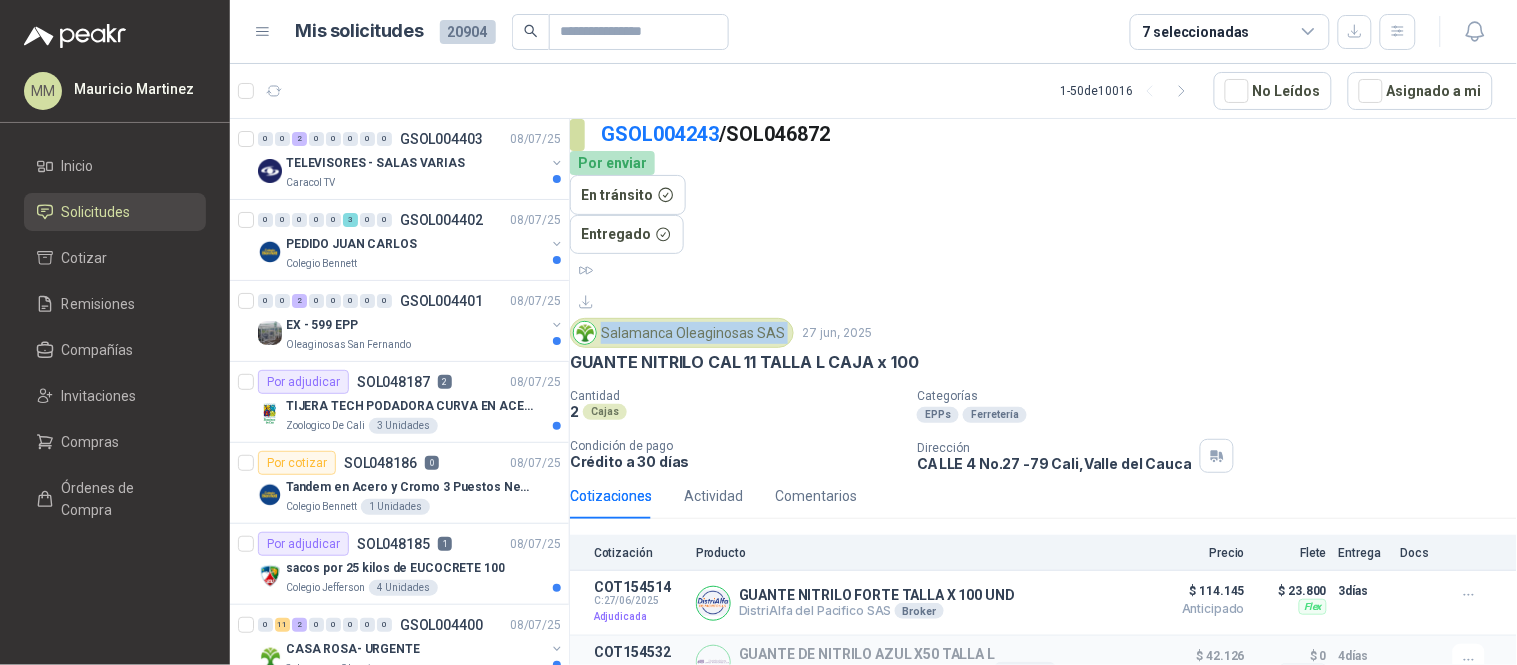 click on "Salamanca Oleaginosas SAS" at bounding box center [682, 333] 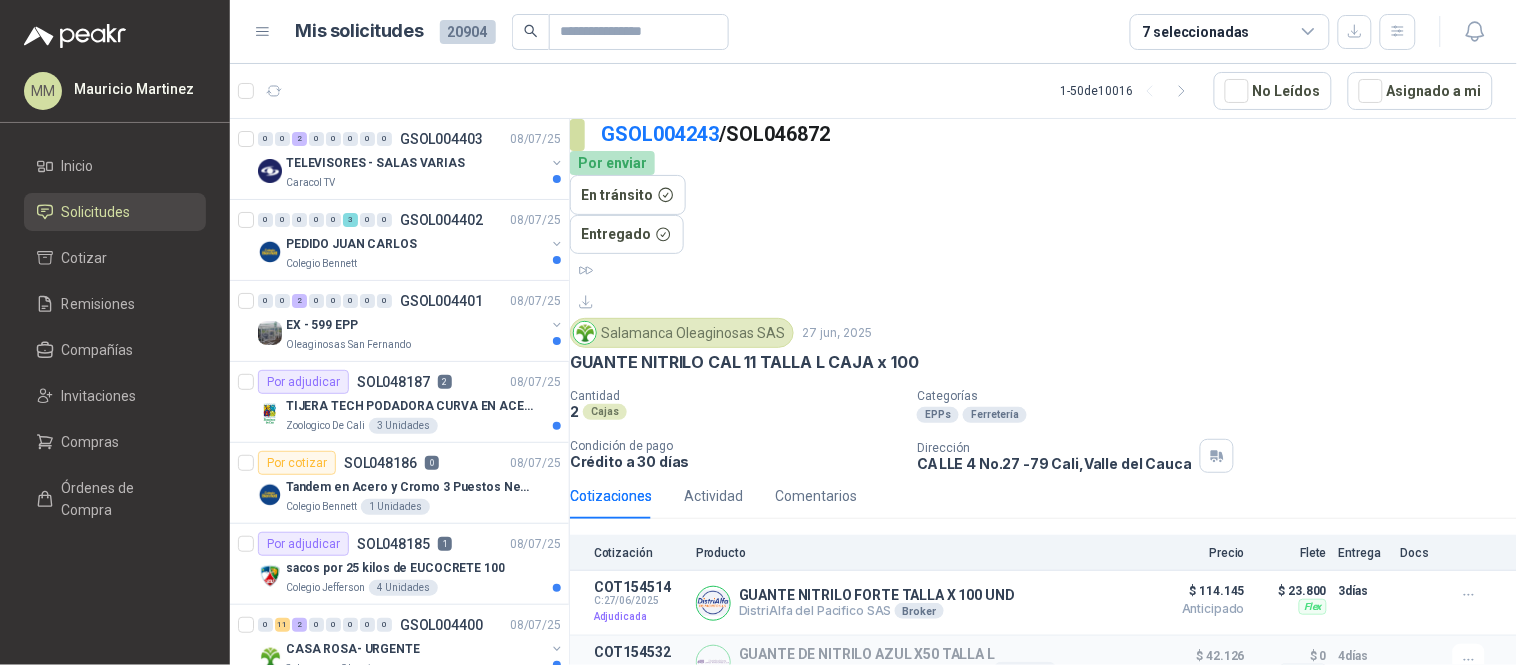 click on "Cantidad 2   Cajas Categorías EPPs Ferretería Condición de pago Crédito a 30 días Dirección CALLE 4 No.27 -79   Cali ,  Valle del Cauca" at bounding box center (1043, 431) 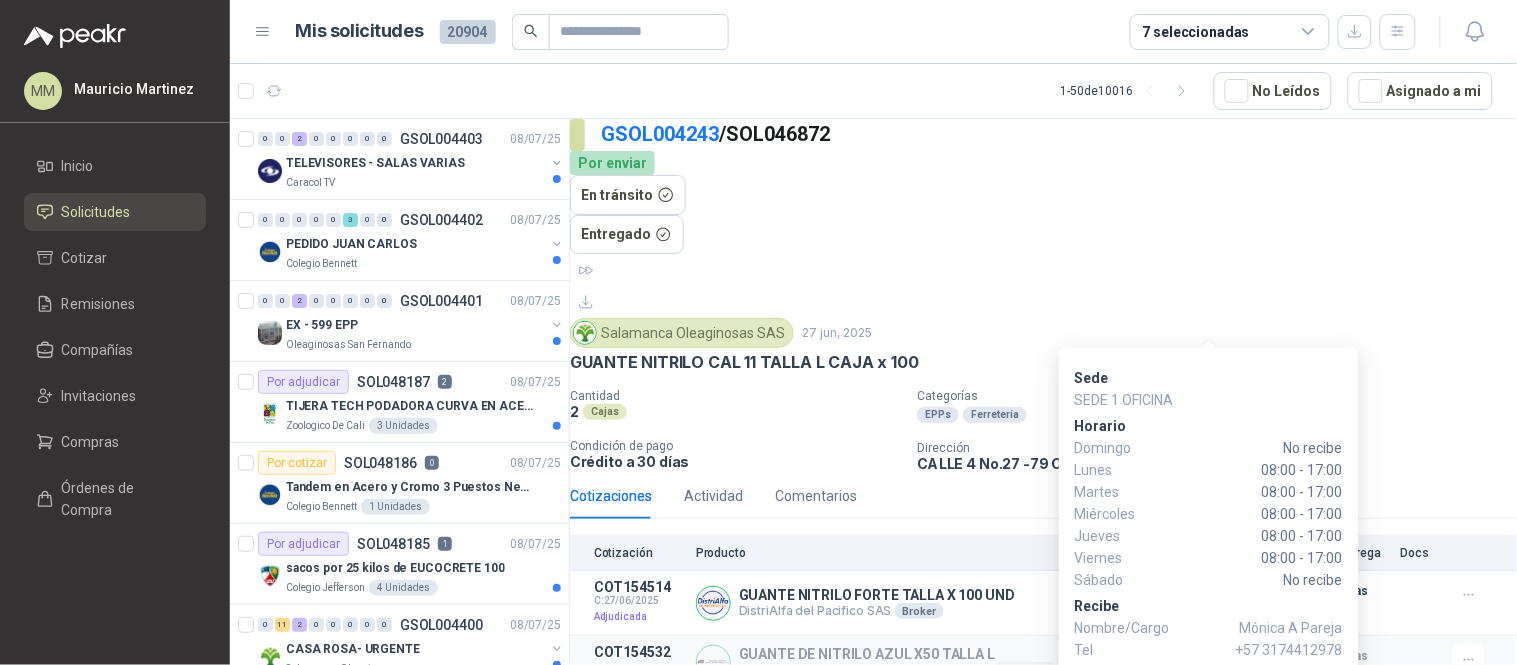 click at bounding box center [1217, 456] 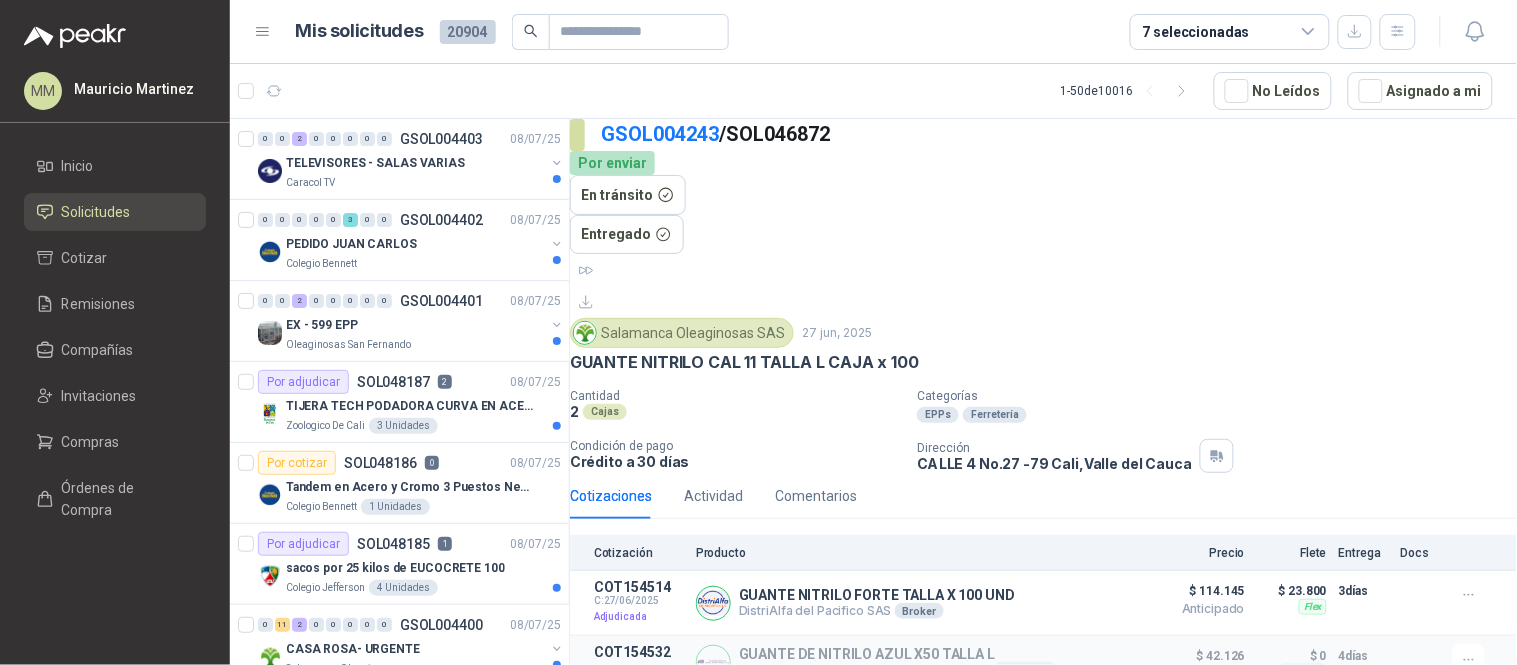 click on "GSOL004243  /  SOL046872" at bounding box center [1059, 134] 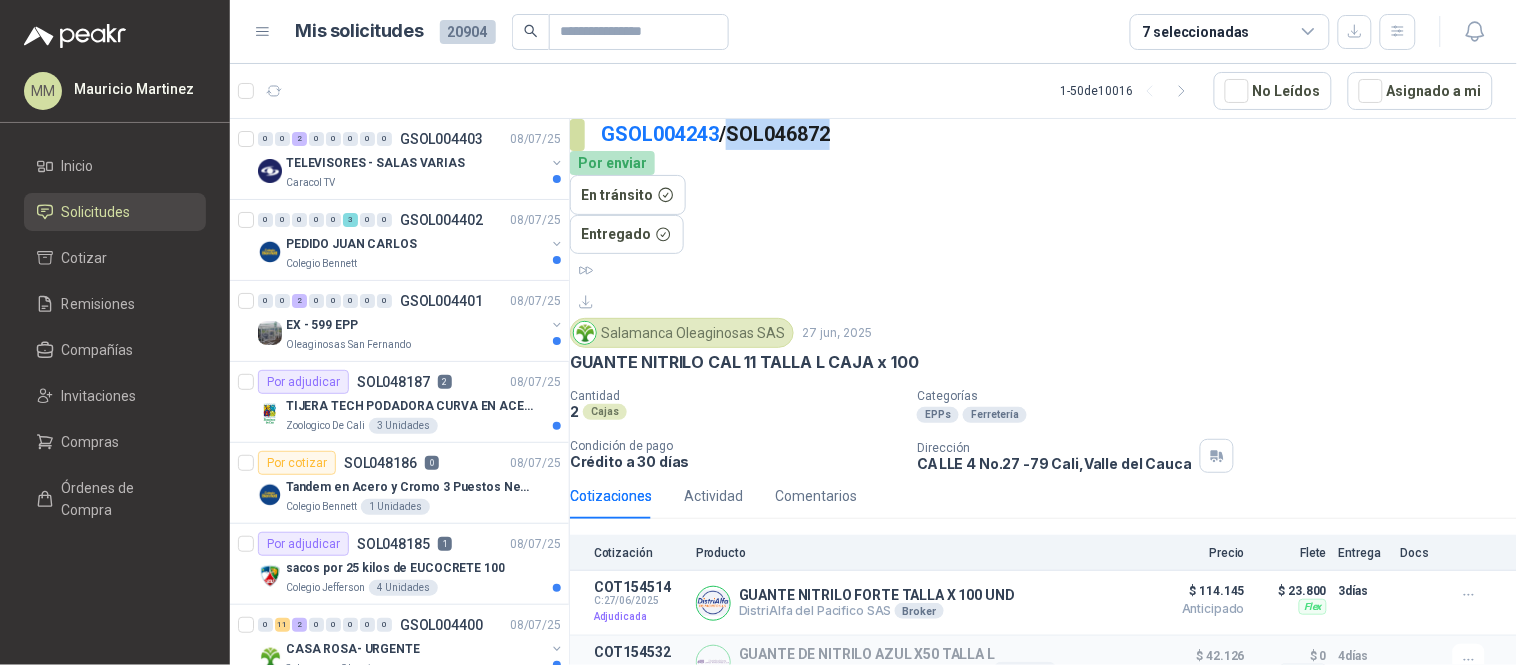 click on "GSOL004243  /  SOL046872" at bounding box center [1059, 134] 